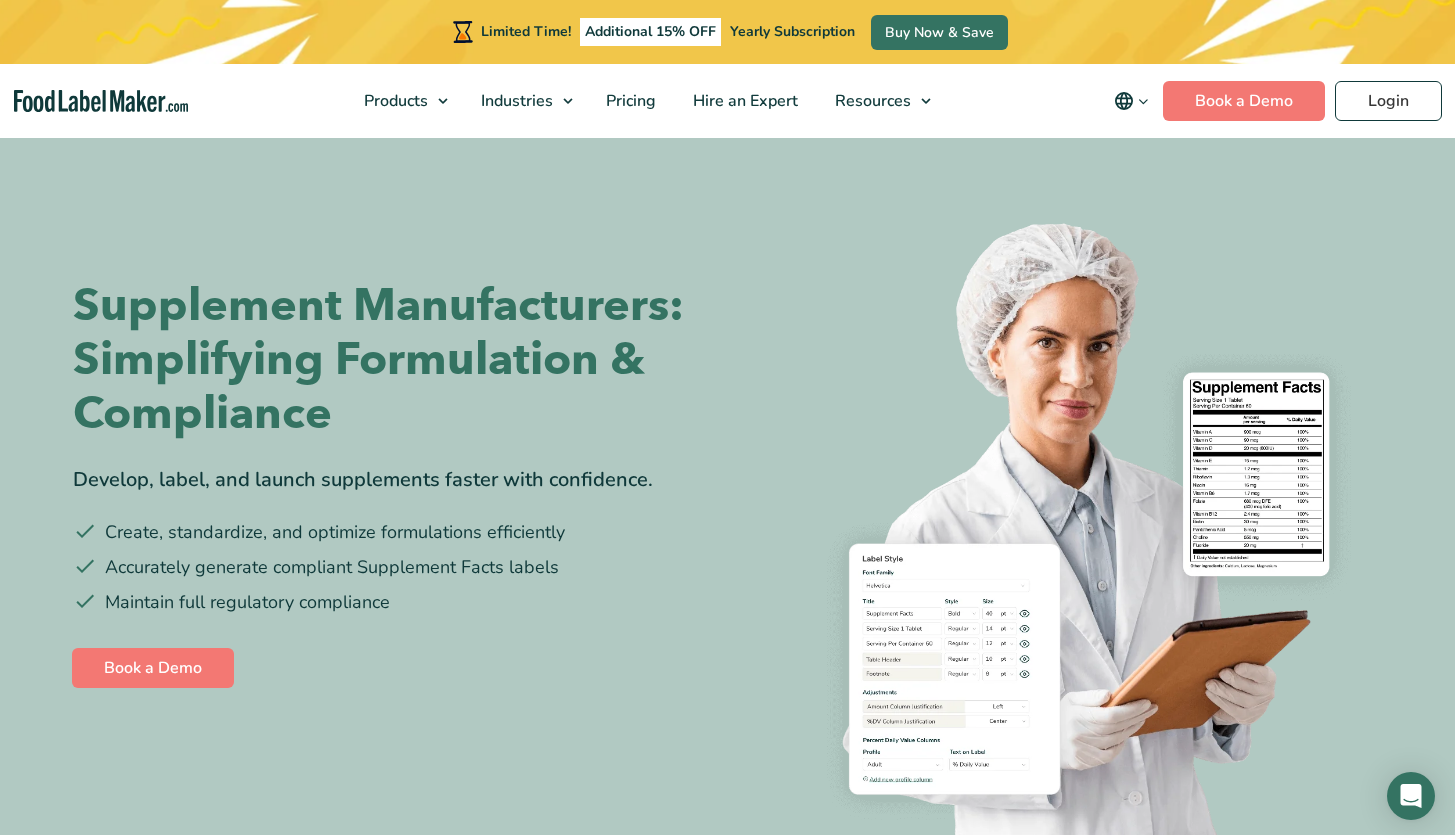 scroll, scrollTop: 21, scrollLeft: 0, axis: vertical 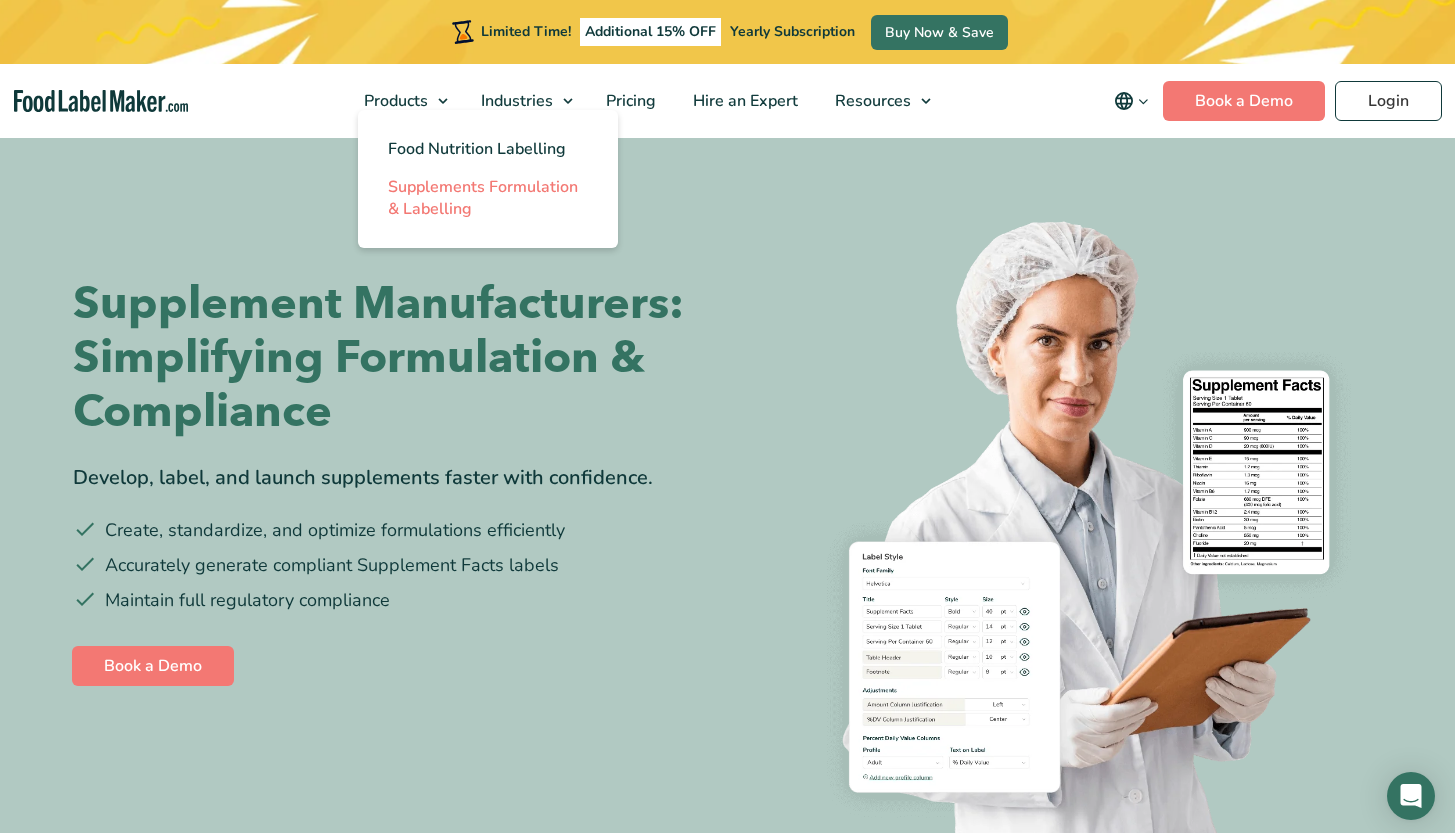 click on "Supplements Formulation & Labelling" at bounding box center [483, 198] 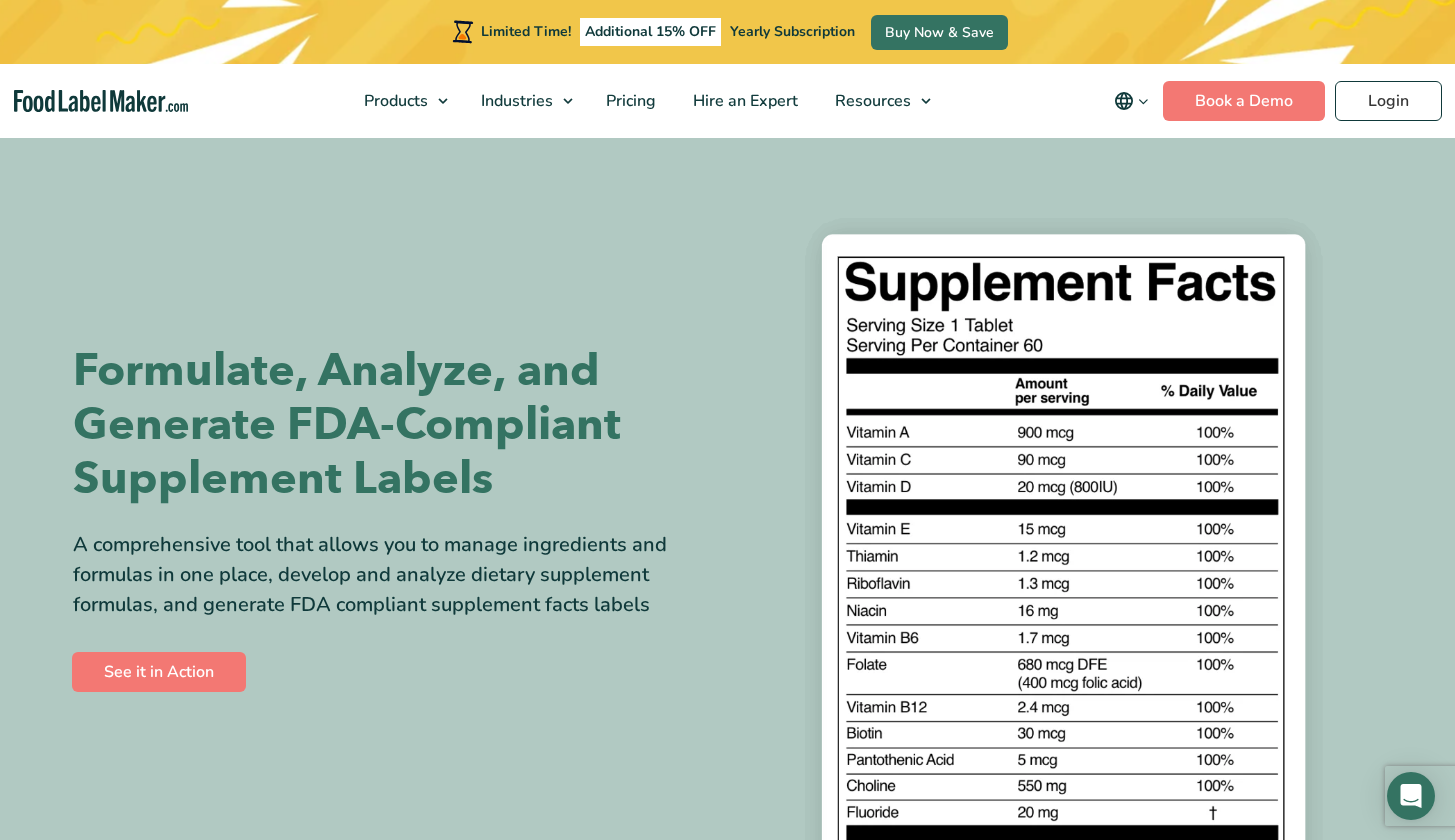 scroll, scrollTop: 299, scrollLeft: 0, axis: vertical 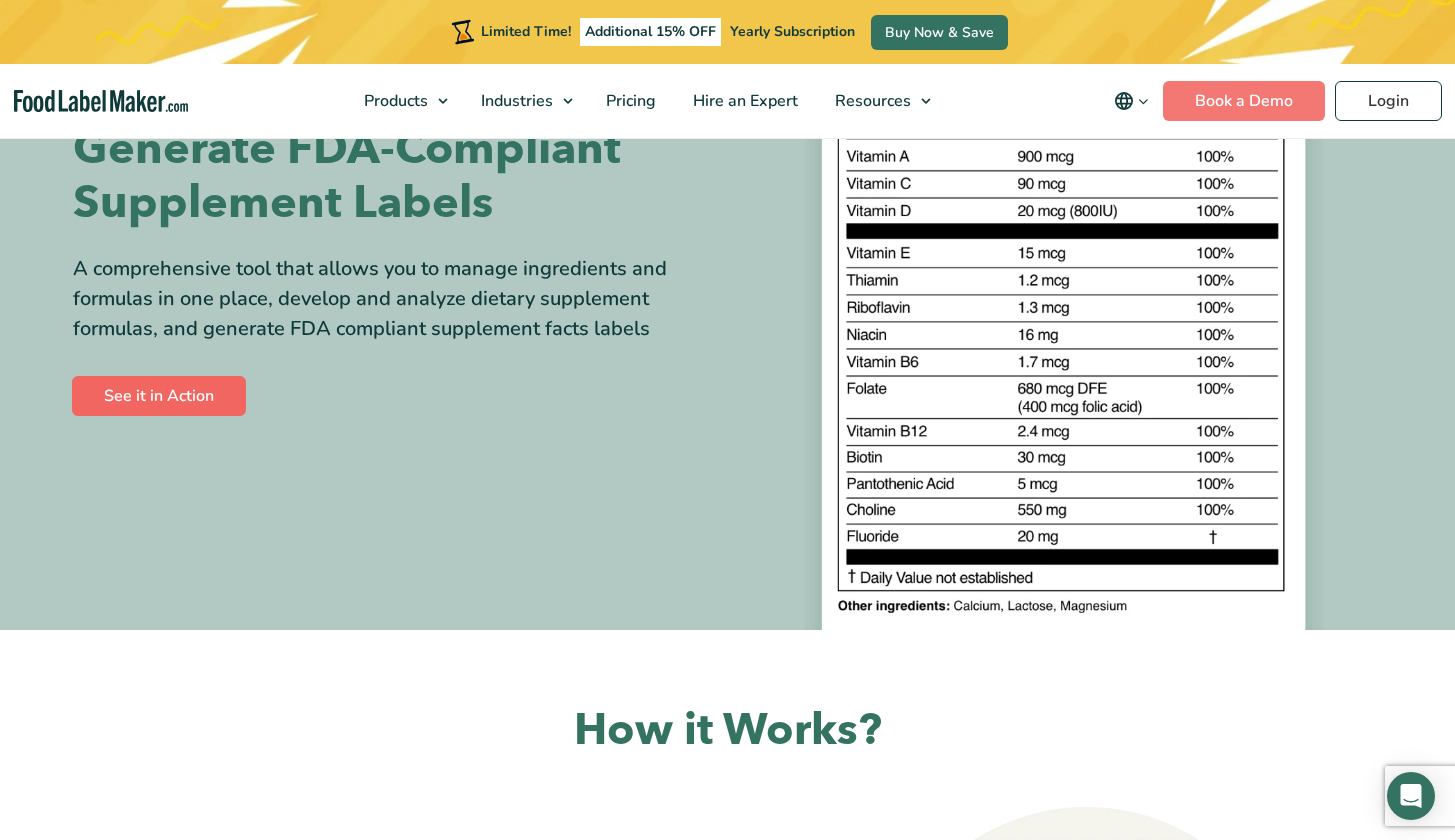 click on "See it in Action" at bounding box center (159, 396) 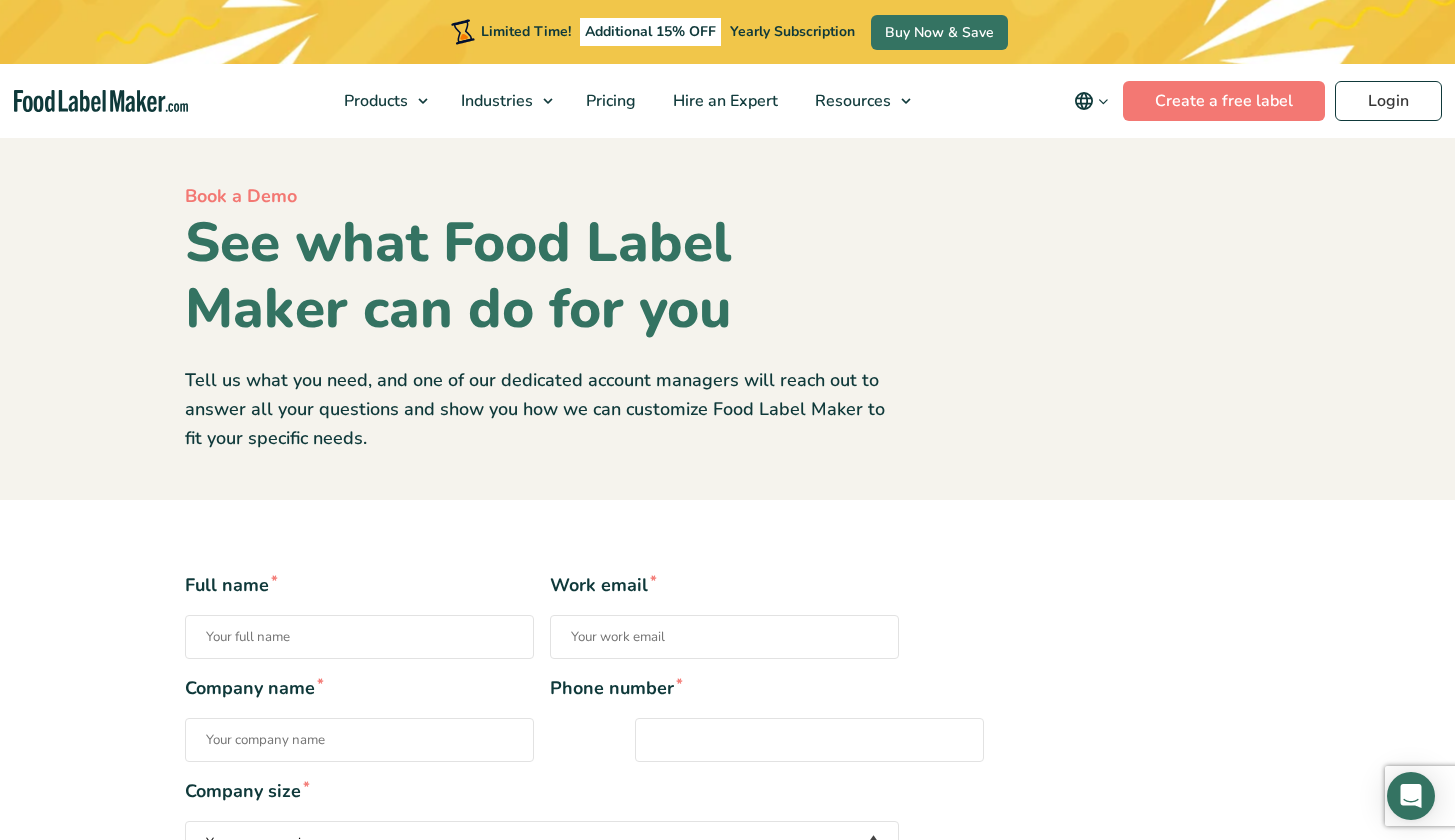 scroll, scrollTop: 0, scrollLeft: 0, axis: both 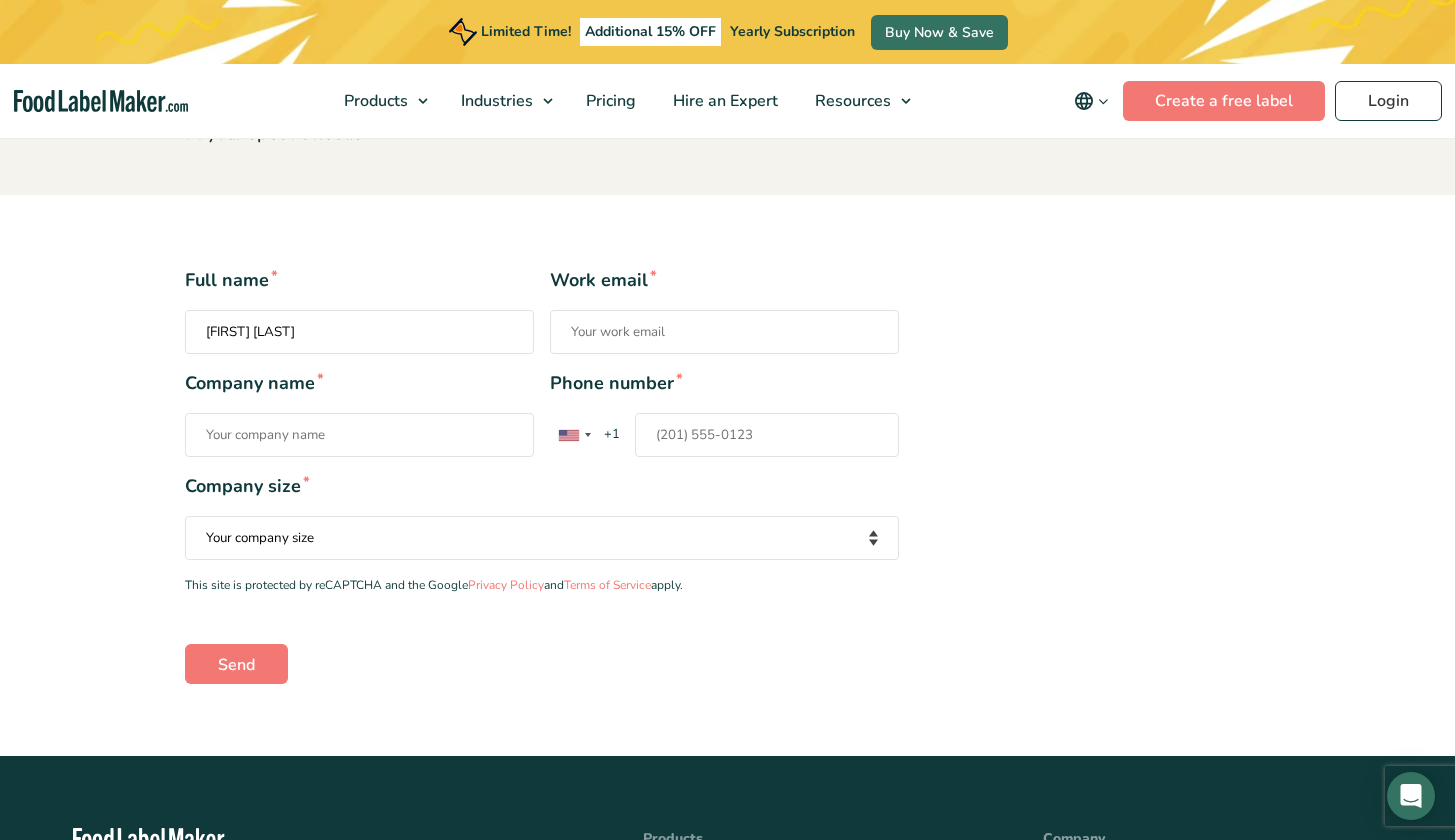 type on "[FIRST] [LAST]" 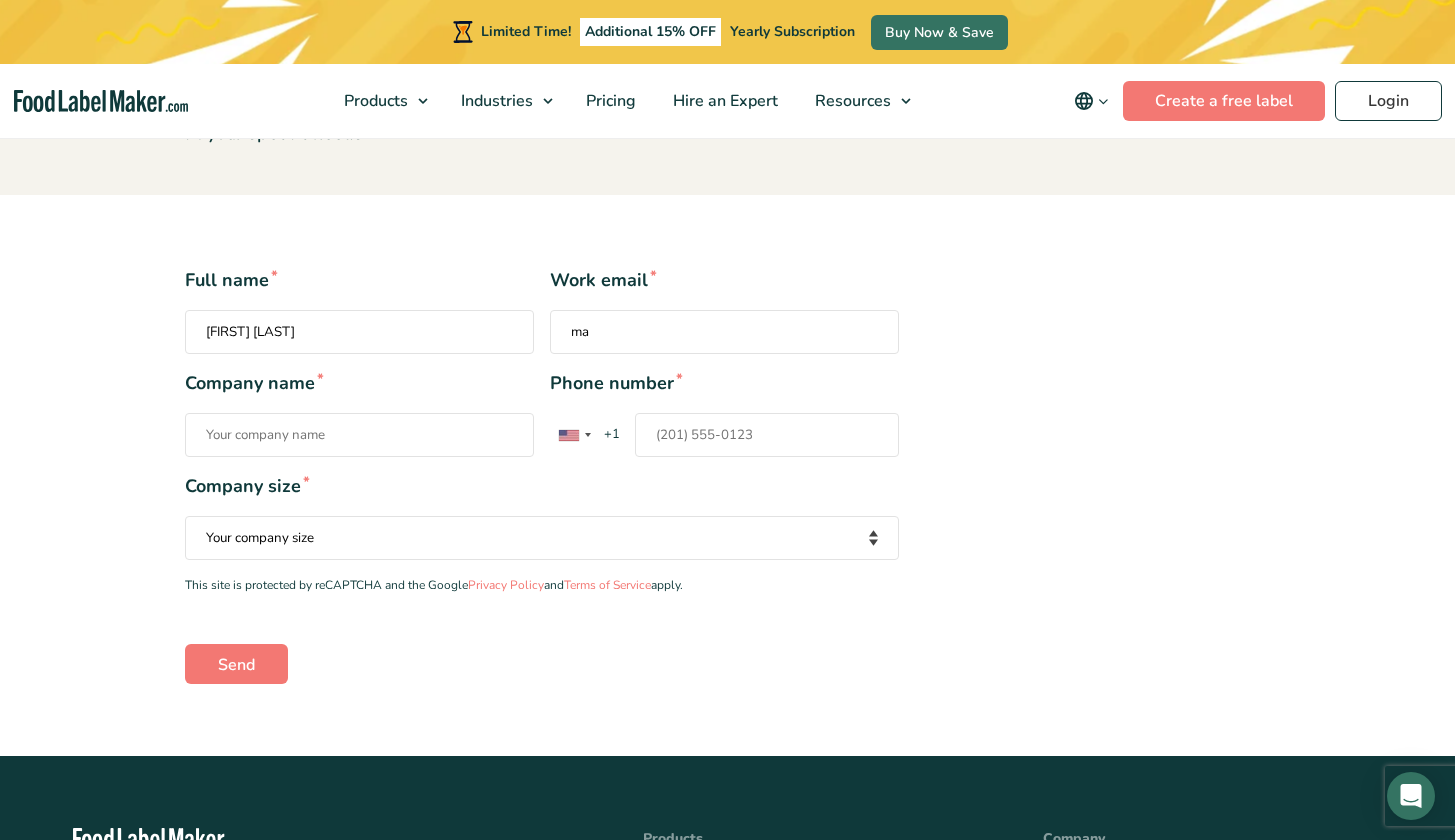 type on "m" 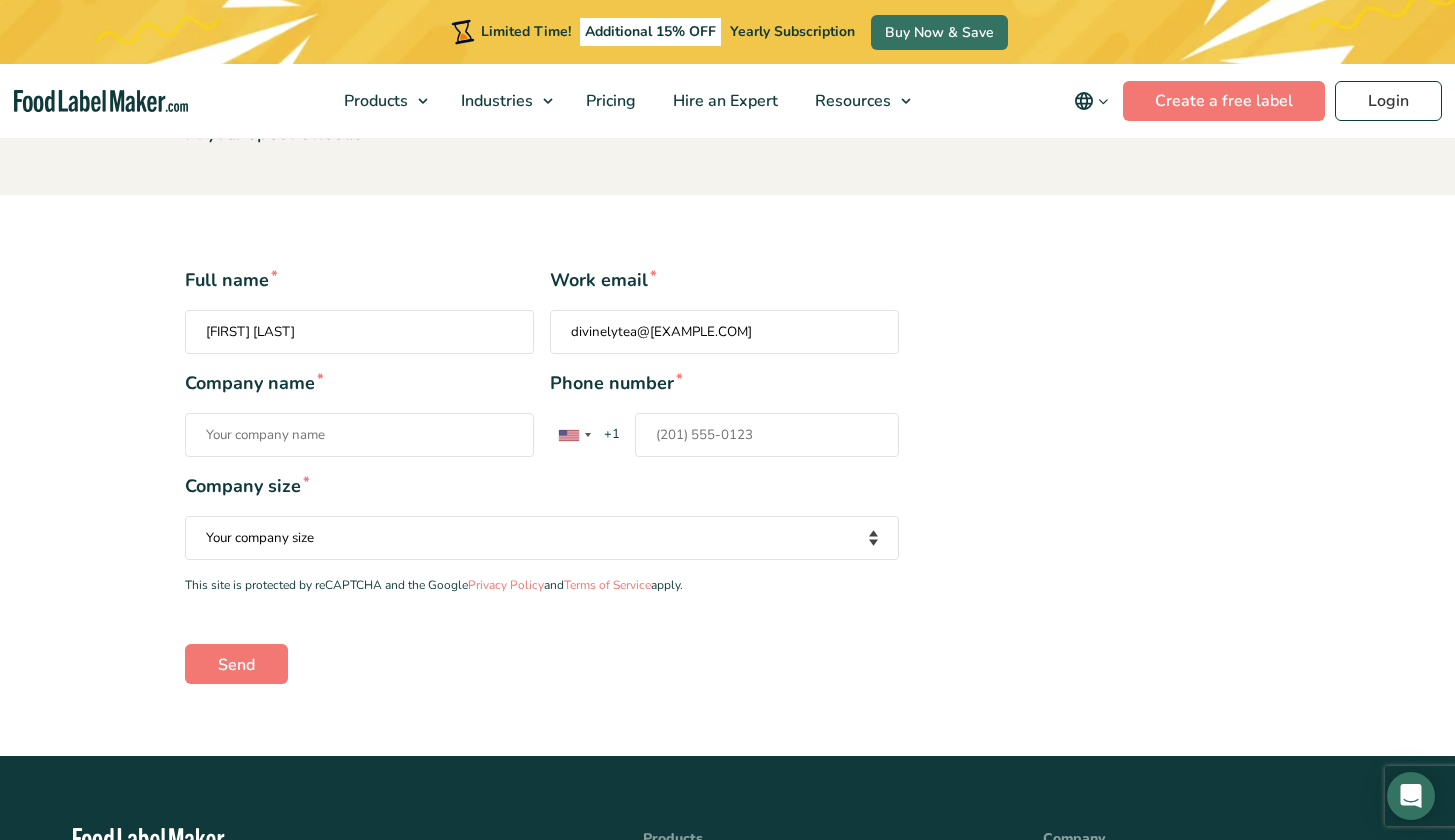 type on "divinelytea@[EXAMPLE.COM]" 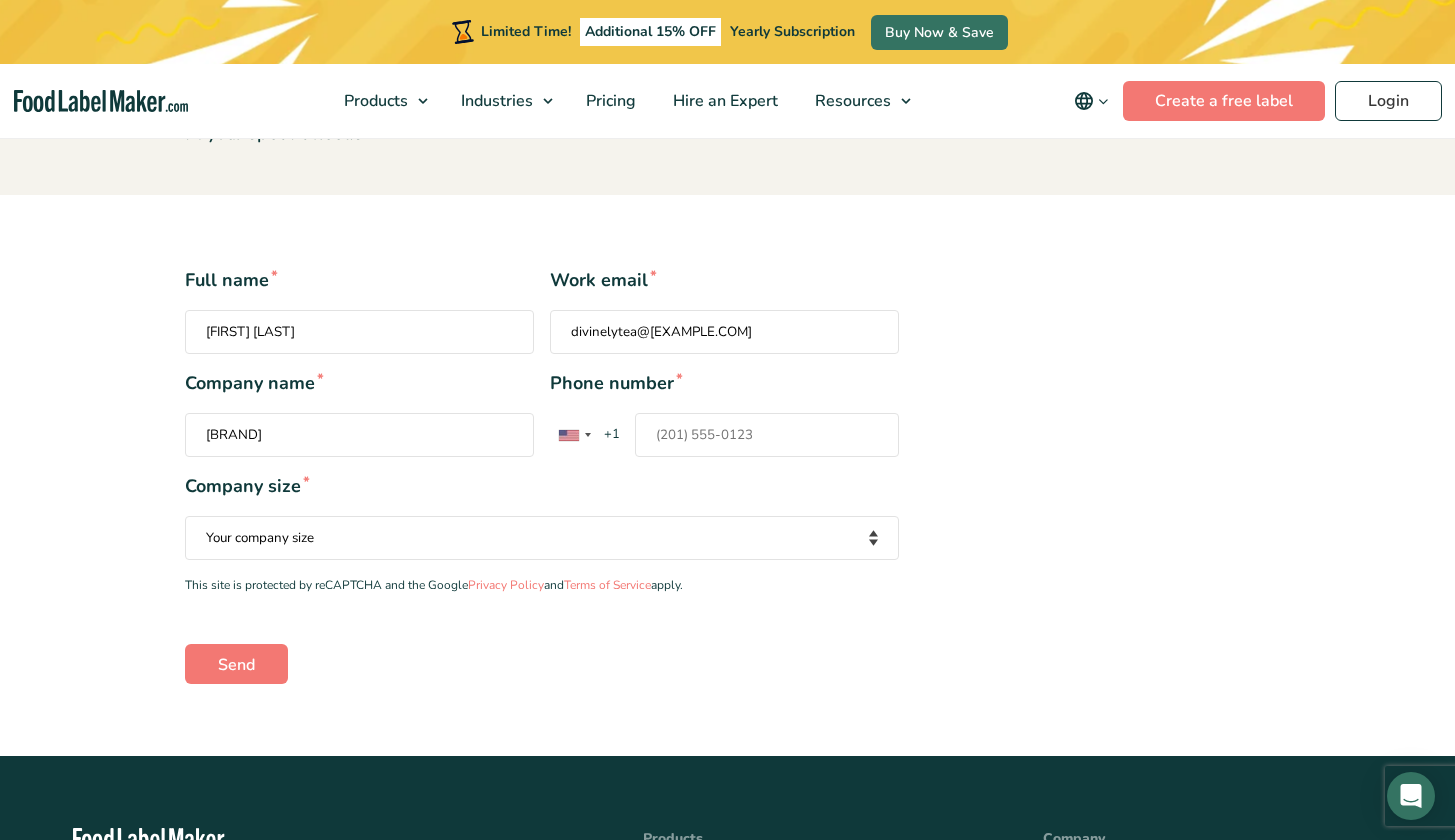 type on "[BRAND]" 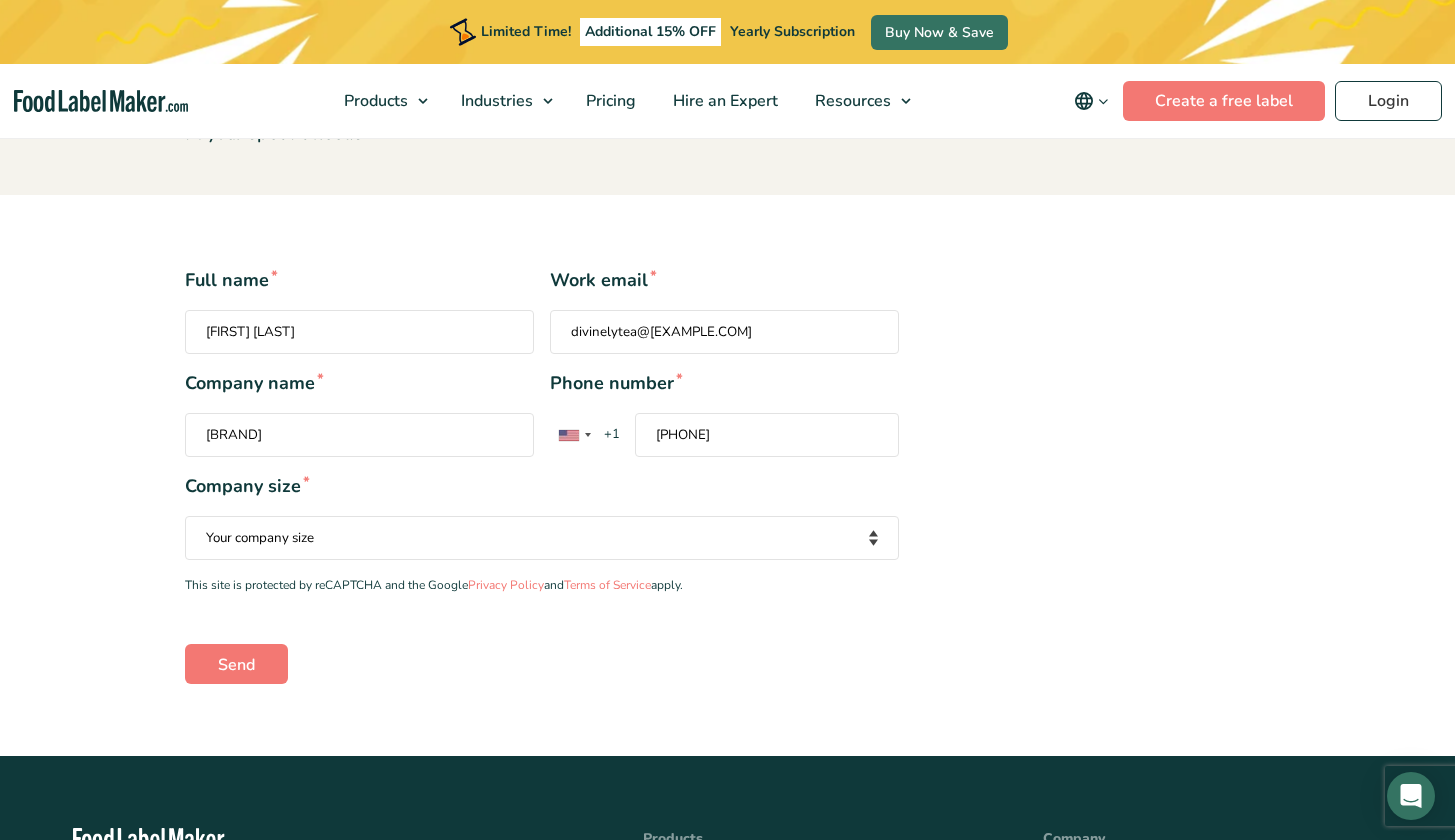 type on "[PHONE]" 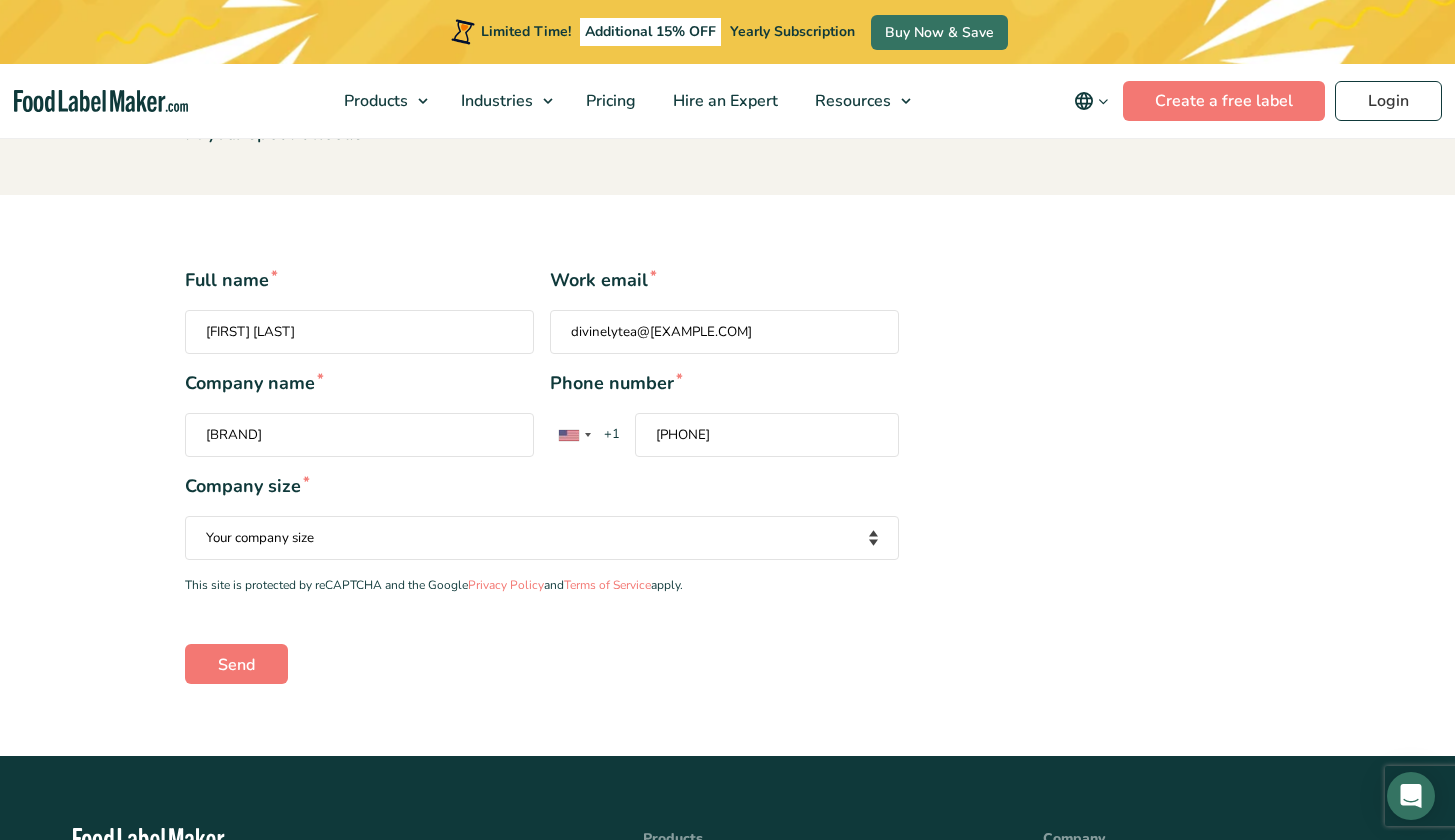 click on "Full name *
[FIRST] [LAST]
Work email *
divinelytea@[EXAMPLE.COM]
Company name *
[BRAND]
Phone number *
United States +1 United Kingdom +44 Afghanistan (‫افغانستان‬‎) +93 Albania (Shqipëri) +355 Algeria (‫الجزائر‬‎) +213 American Samoa +1 Andorra +376 Angola +244 Anguilla +1 Antigua and Barbuda +1 Argentina +54 Armenia (Հայաստան) +374 Aruba +297 Ascension Island +247 Australia +61 Austria (Österreich) +43 Azerbaijan (Azərbaycan) +994 Bahamas +1 Bahrain (‫البحرين‬‎) +973 Bangladesh (বাংলাদেশ) +880 Barbados +1 Belarus (Беларусь) +375 Belgium (België) +32 Belize +501" at bounding box center [728, 475] 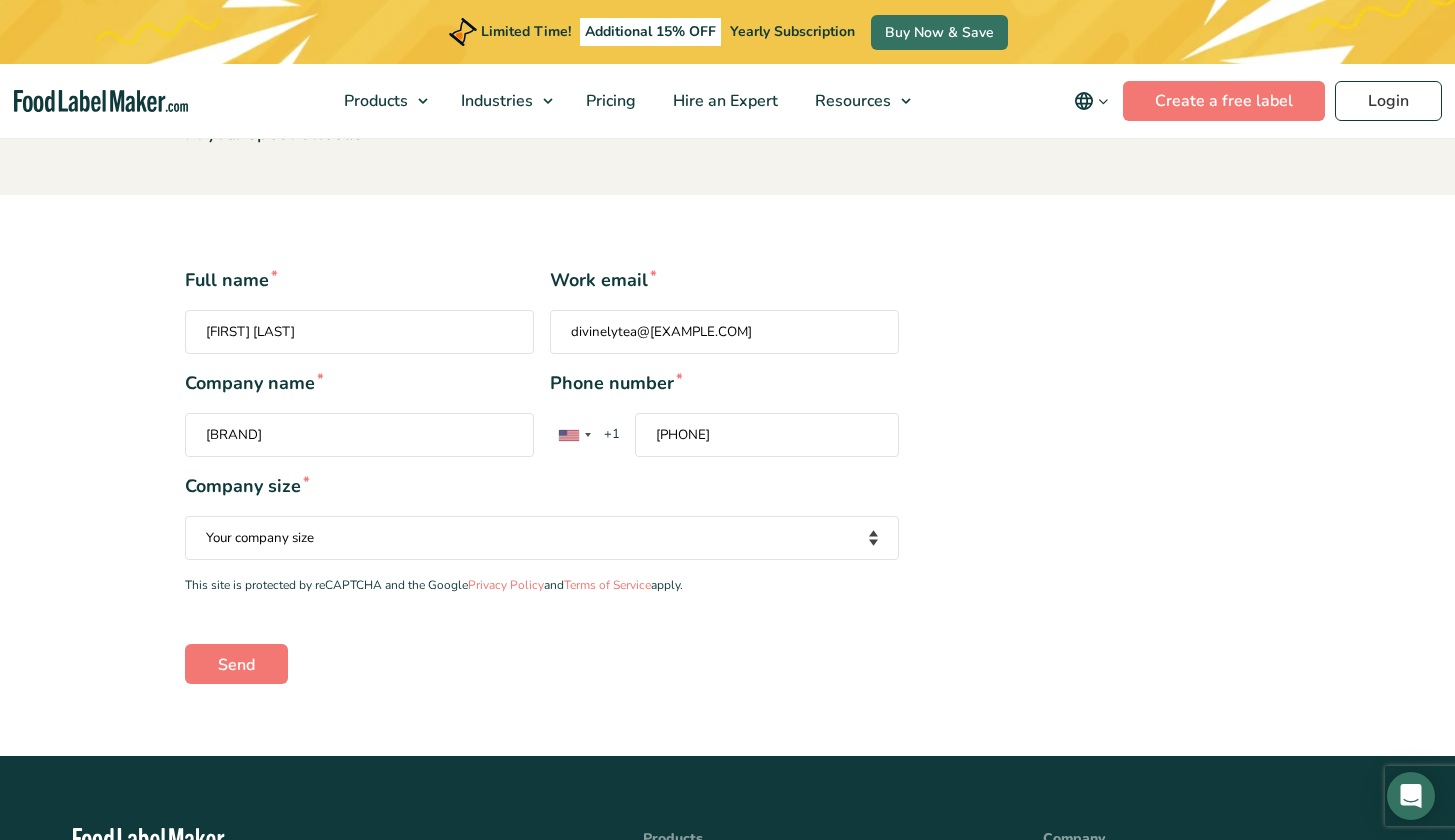 select on "Fewer than 10 Employees" 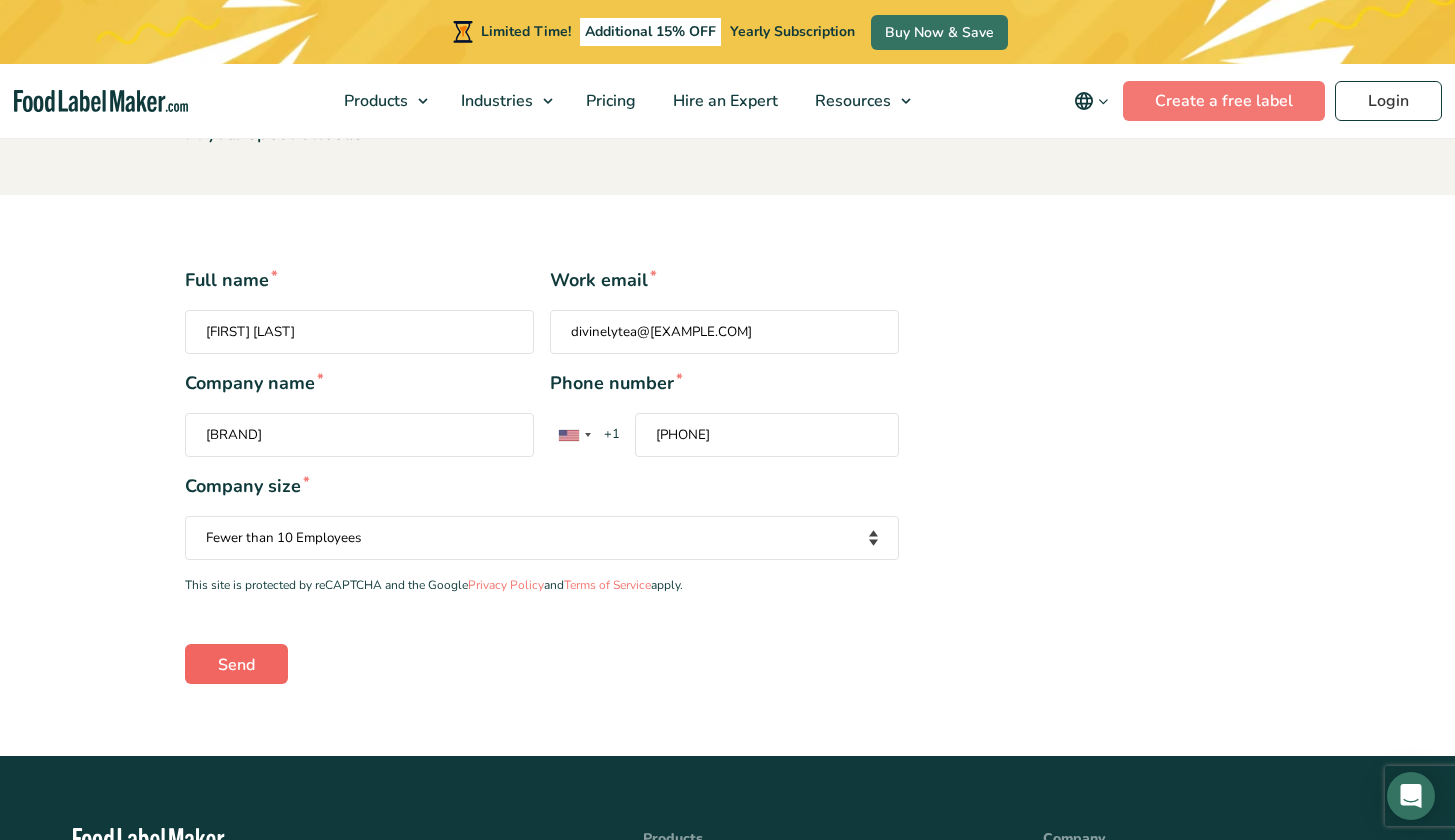 click on "Send" at bounding box center (236, 664) 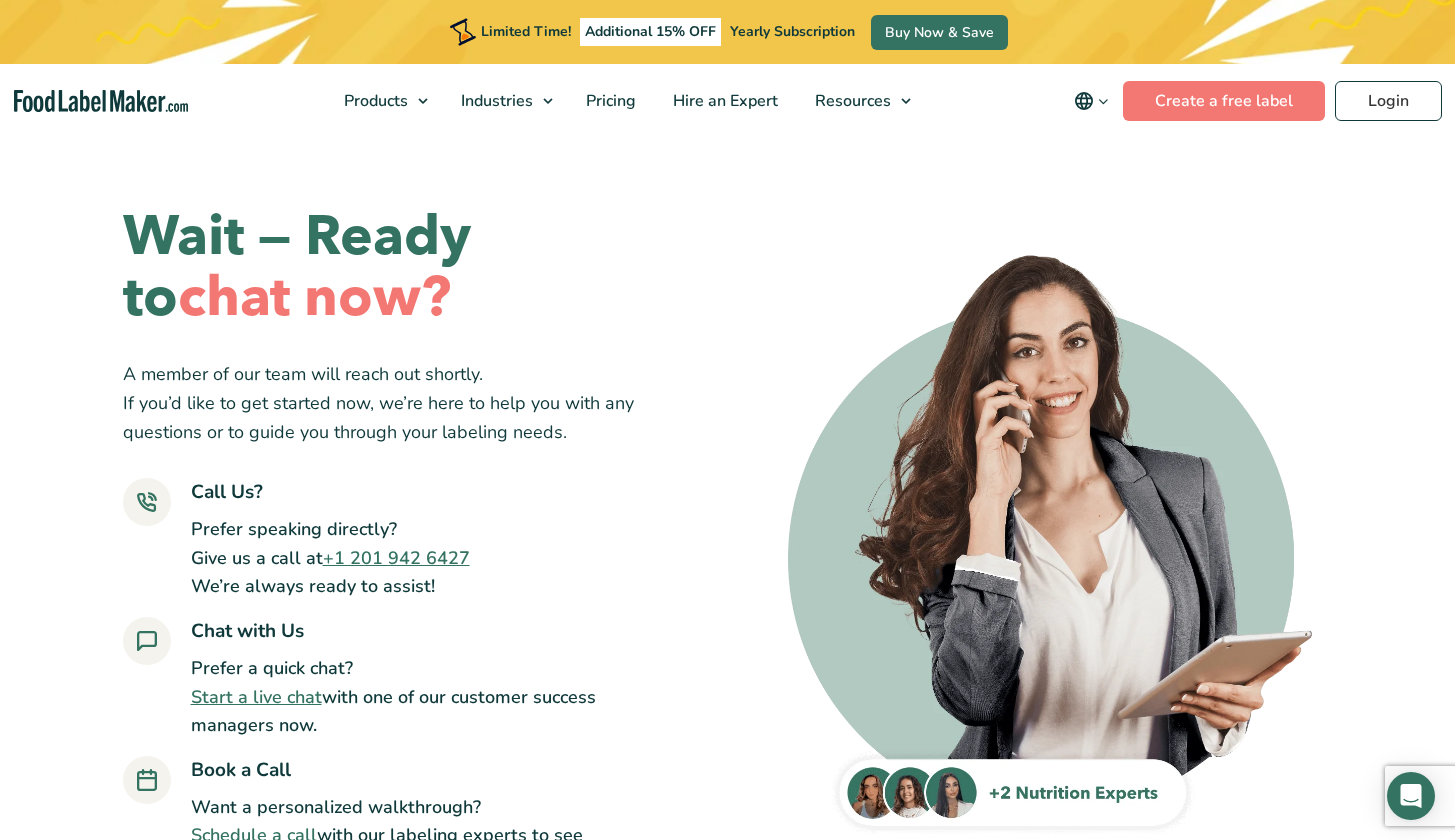 scroll, scrollTop: 0, scrollLeft: 0, axis: both 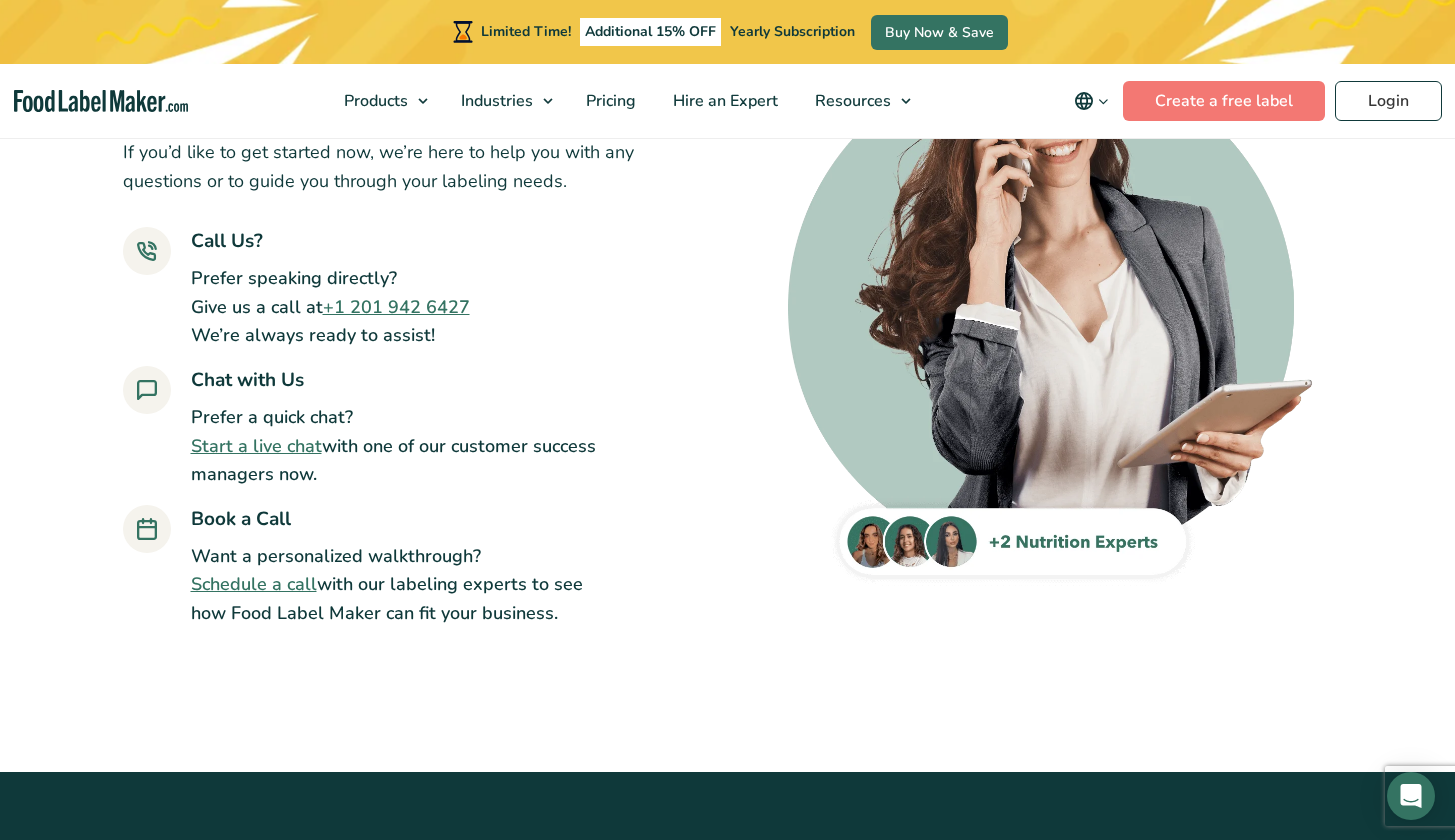 click on "Start a live chat" at bounding box center (256, 446) 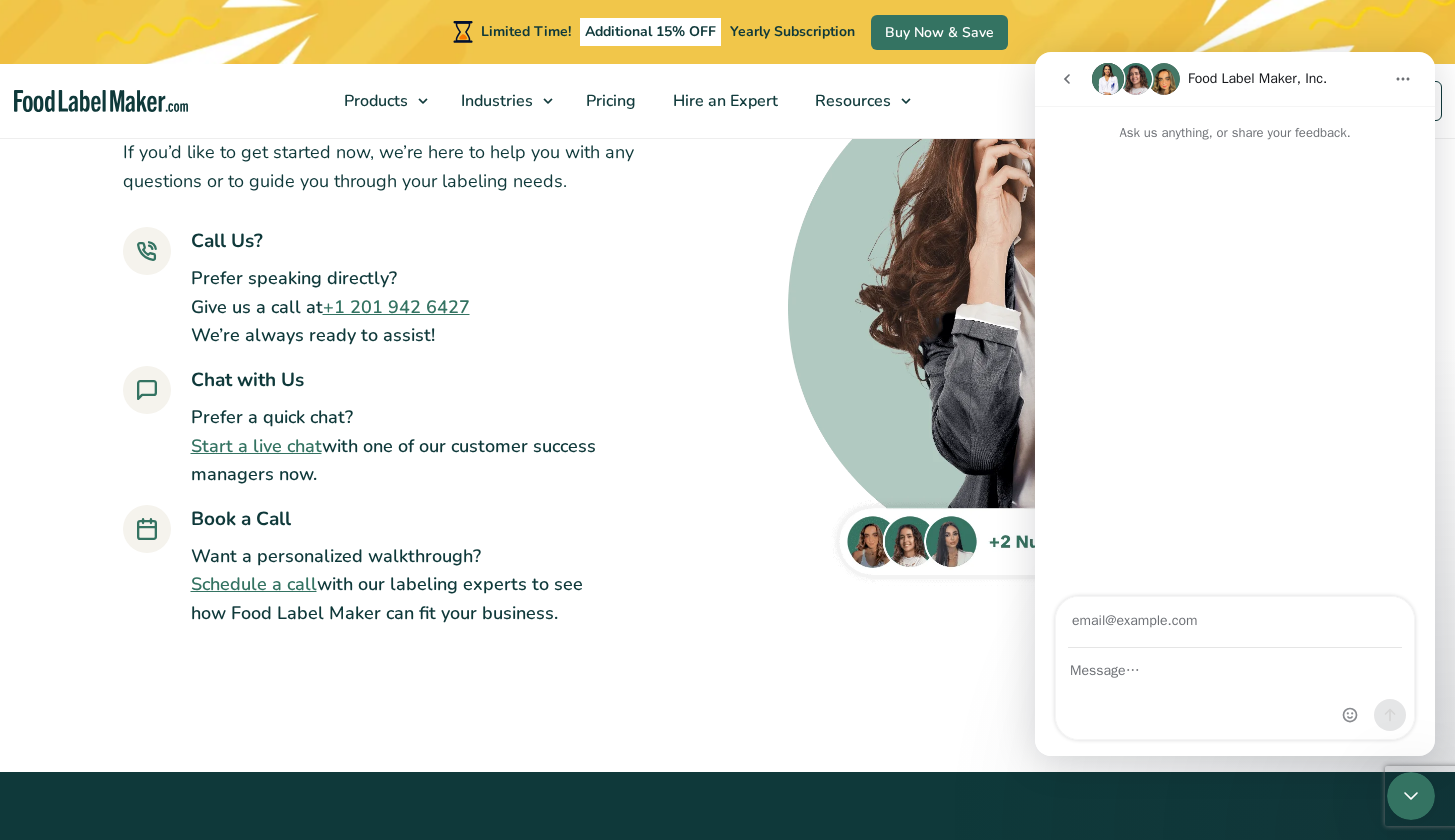 scroll, scrollTop: 0, scrollLeft: 0, axis: both 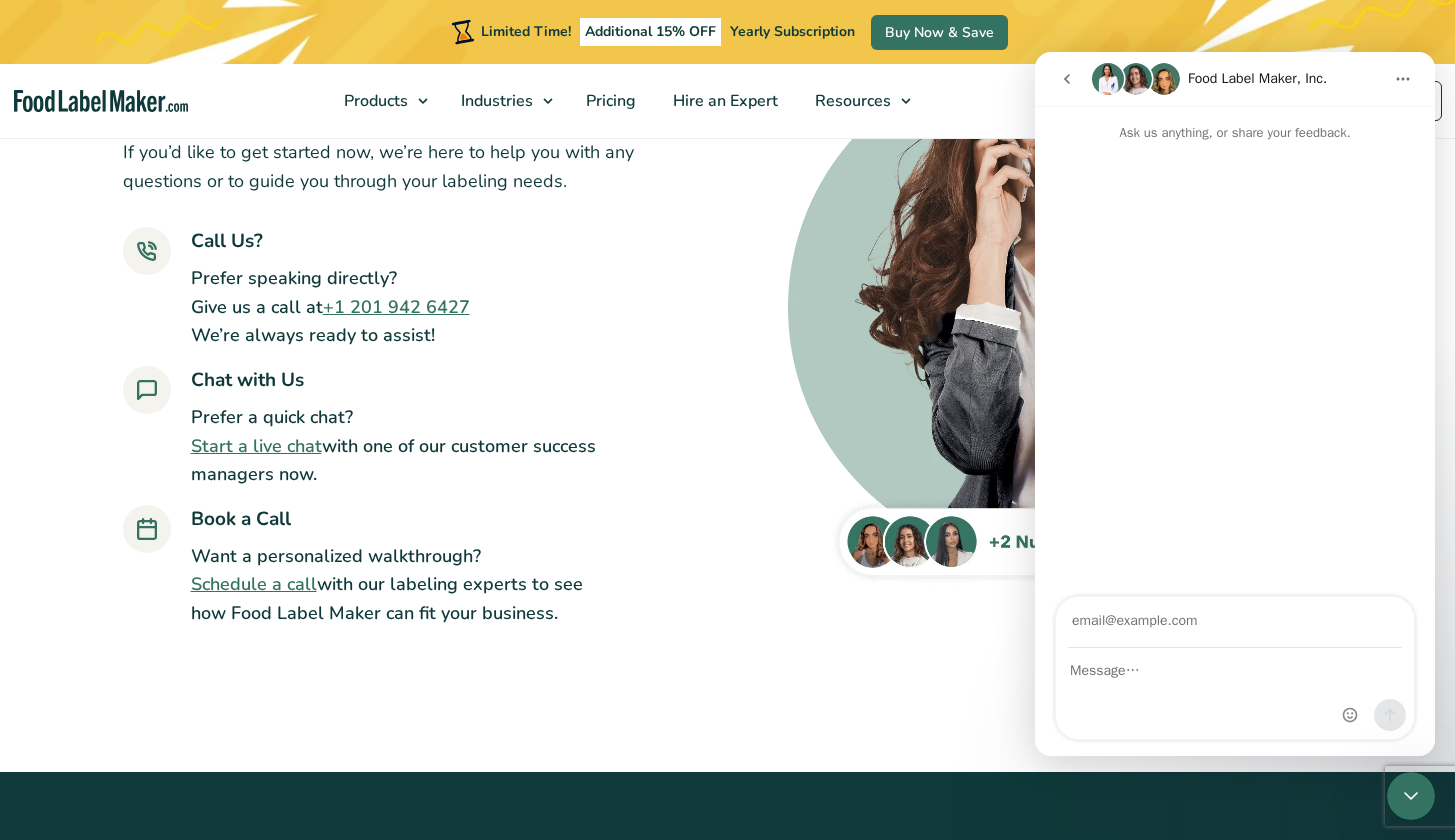 click at bounding box center (1235, 694) 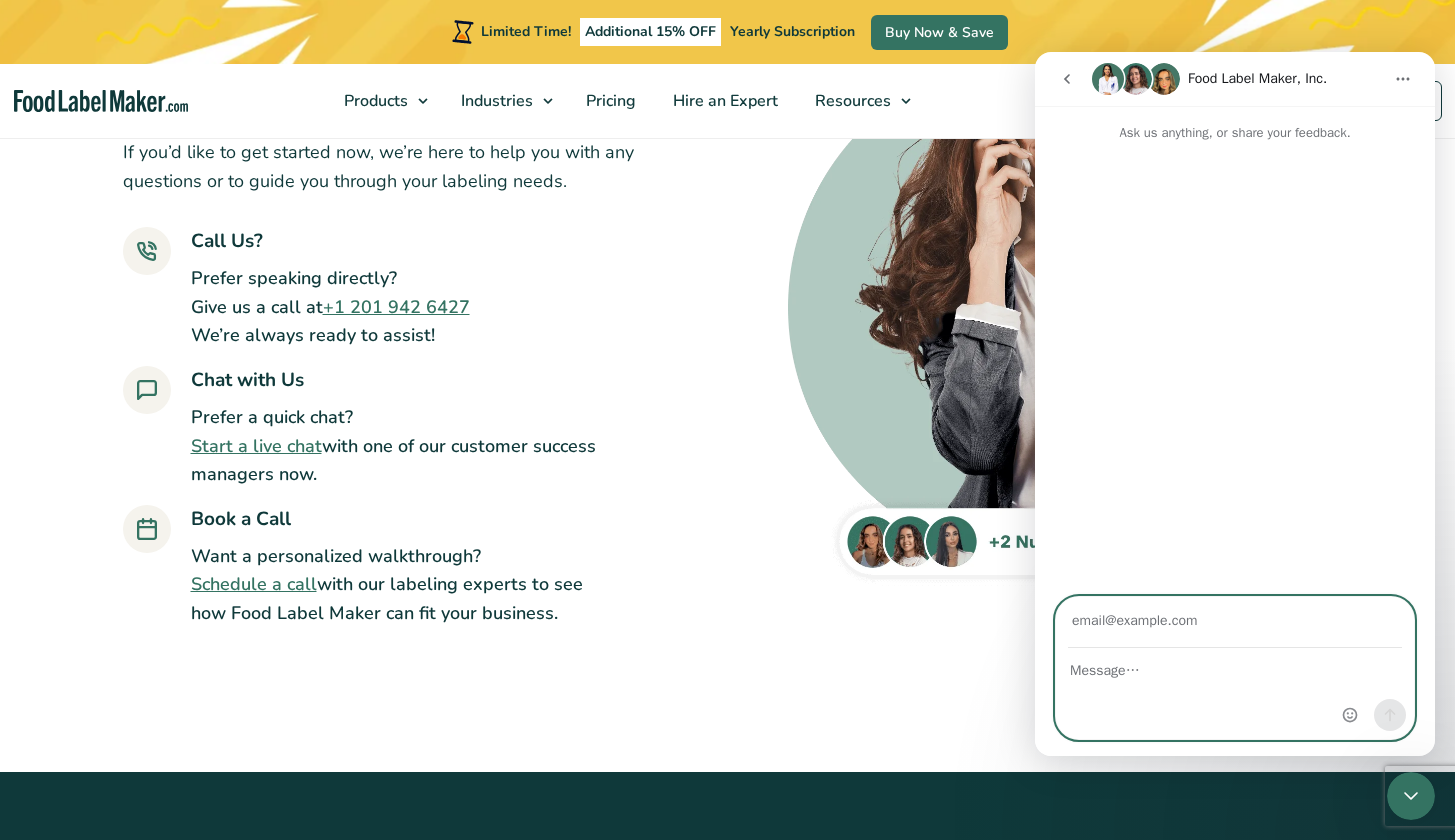 click at bounding box center [1235, 666] 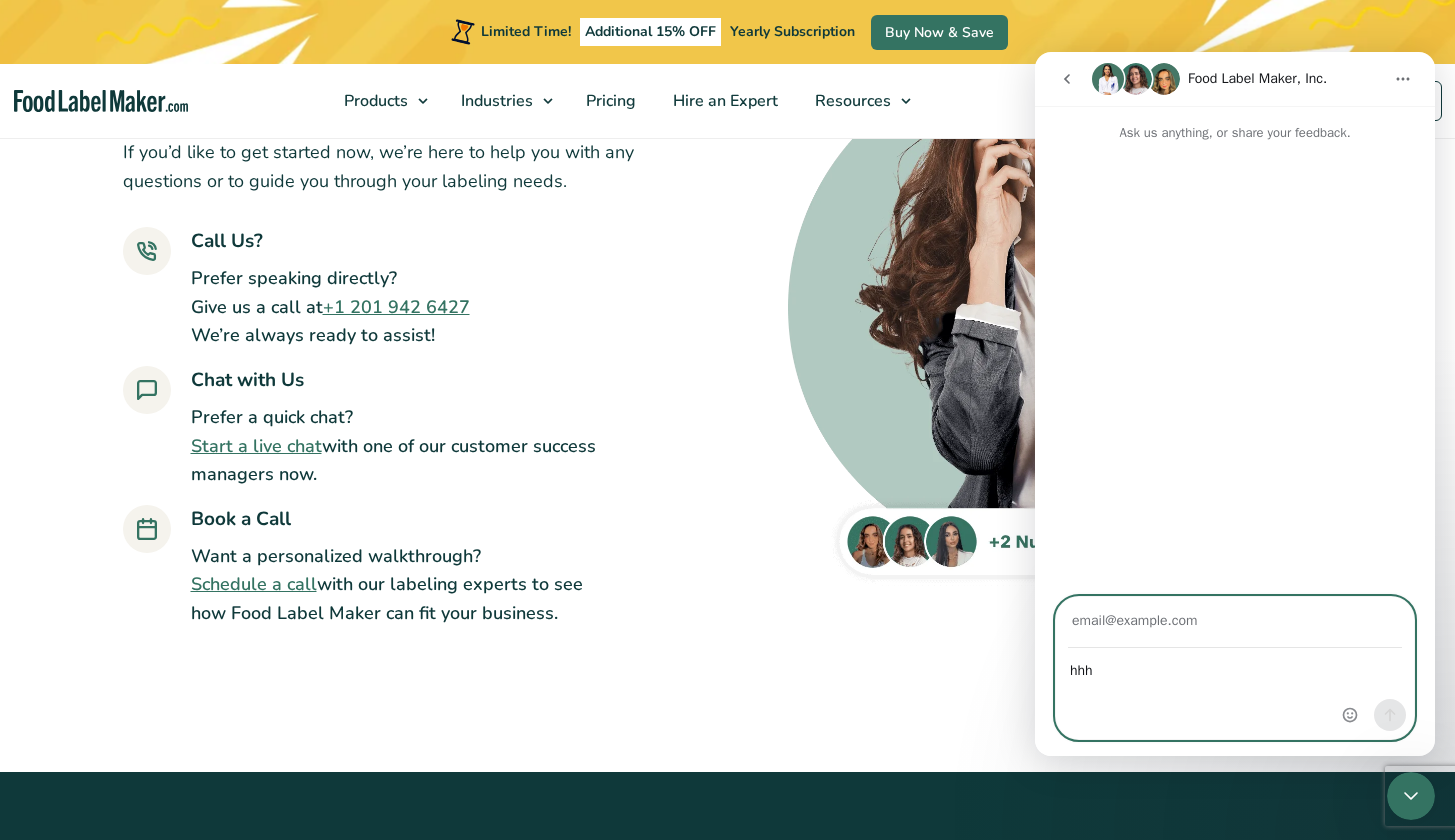 type on "hhh" 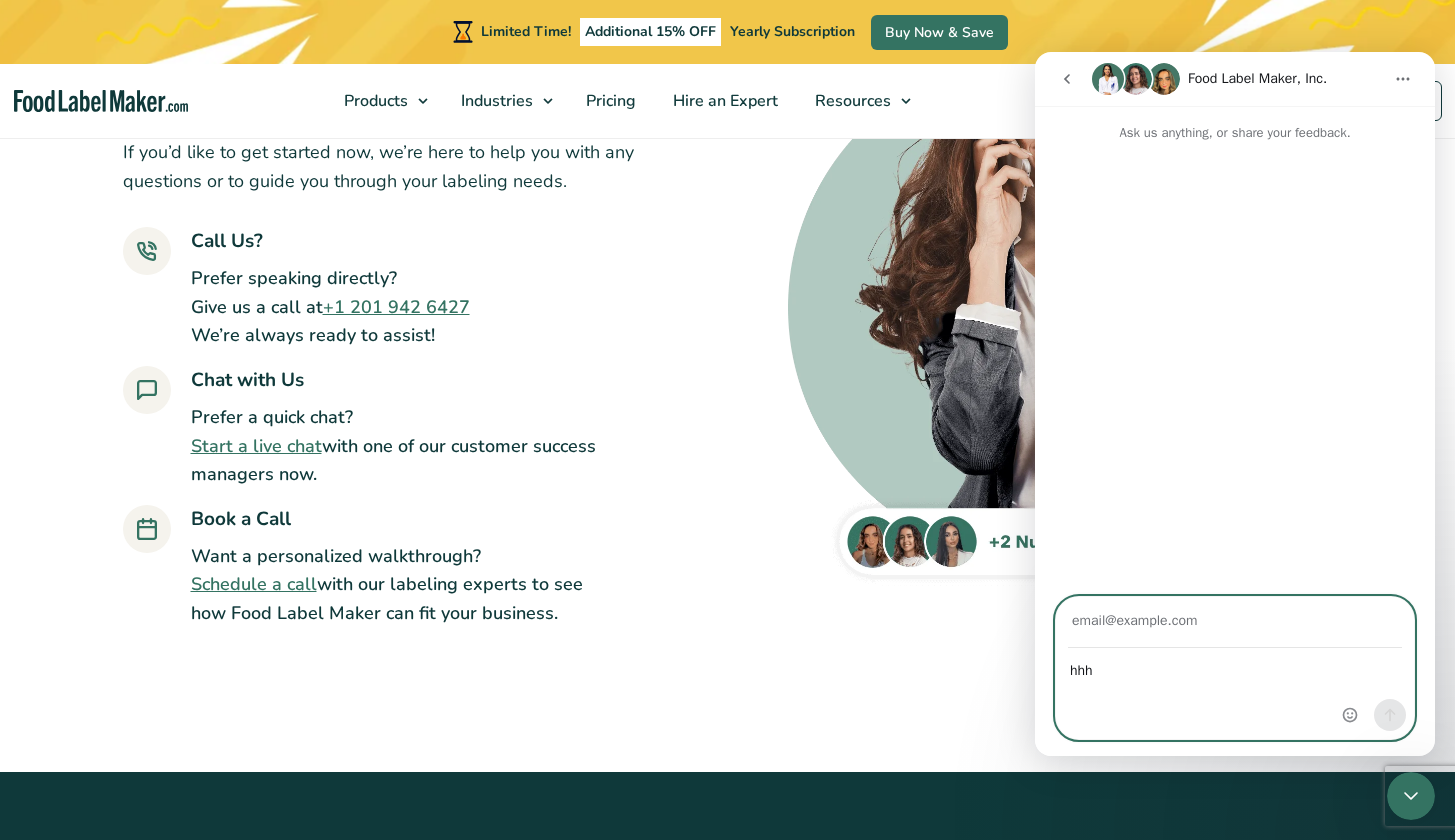 drag, startPoint x: 1136, startPoint y: 679, endPoint x: 1036, endPoint y: 674, distance: 100.12492 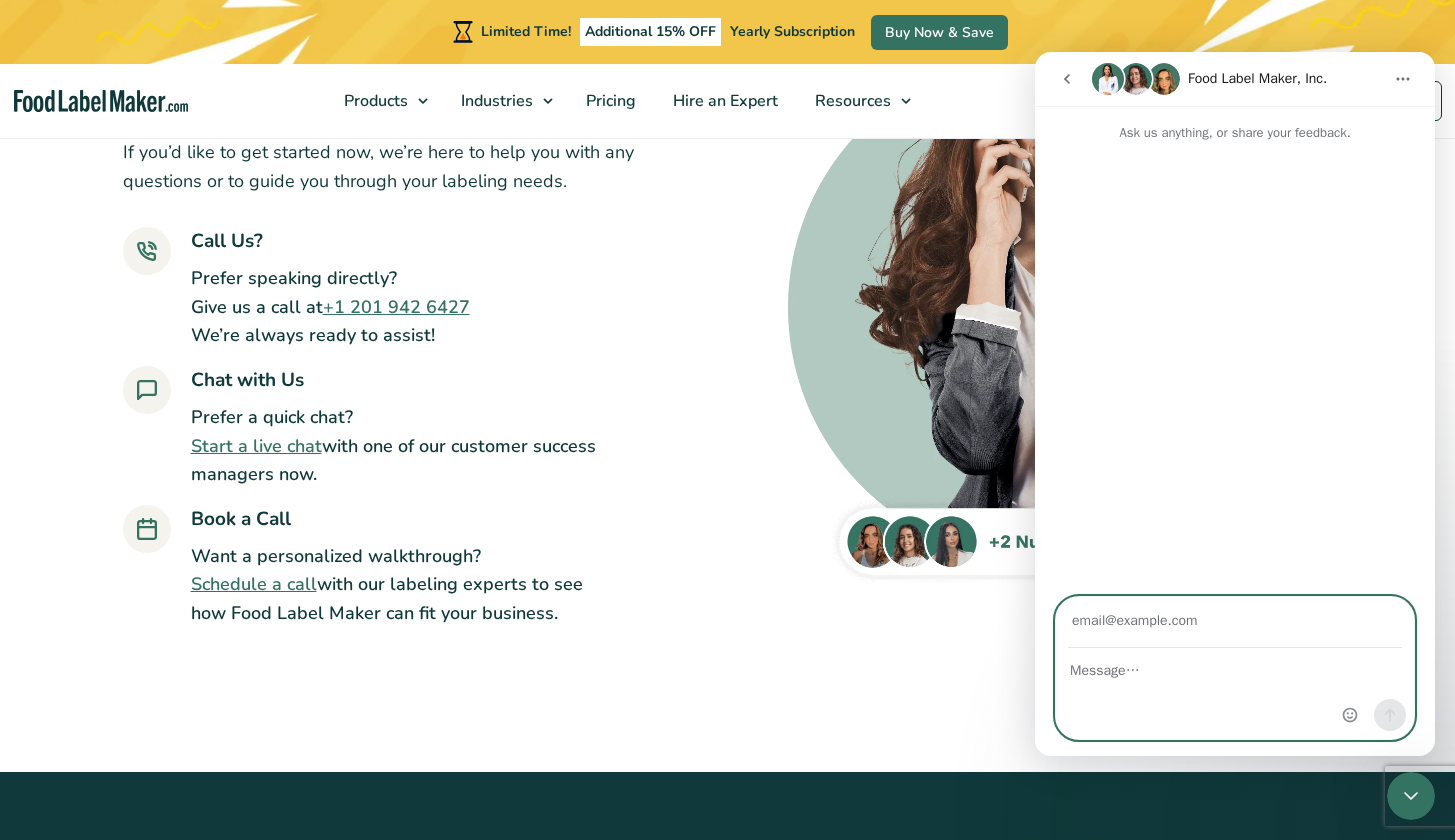 type 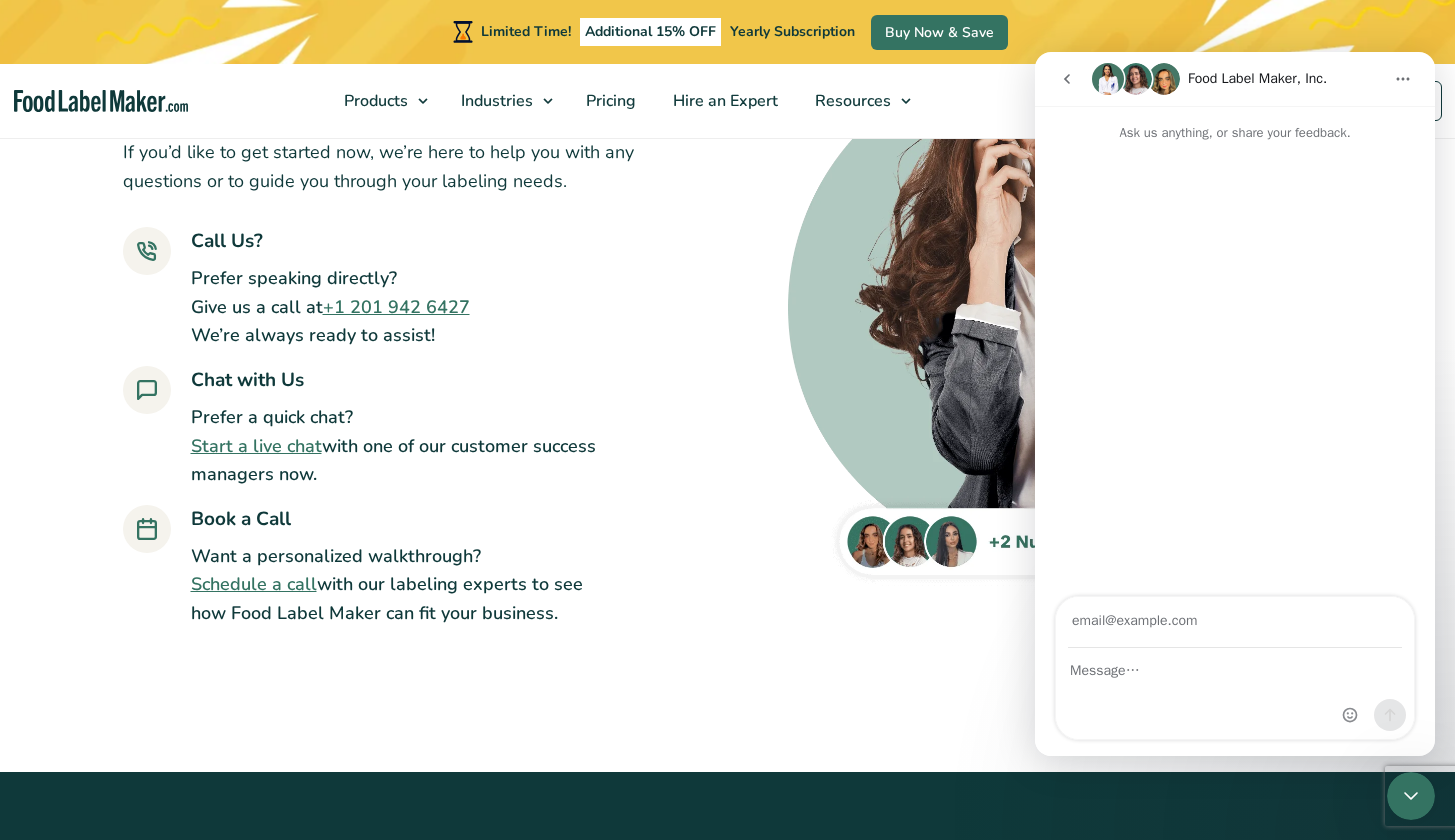 click 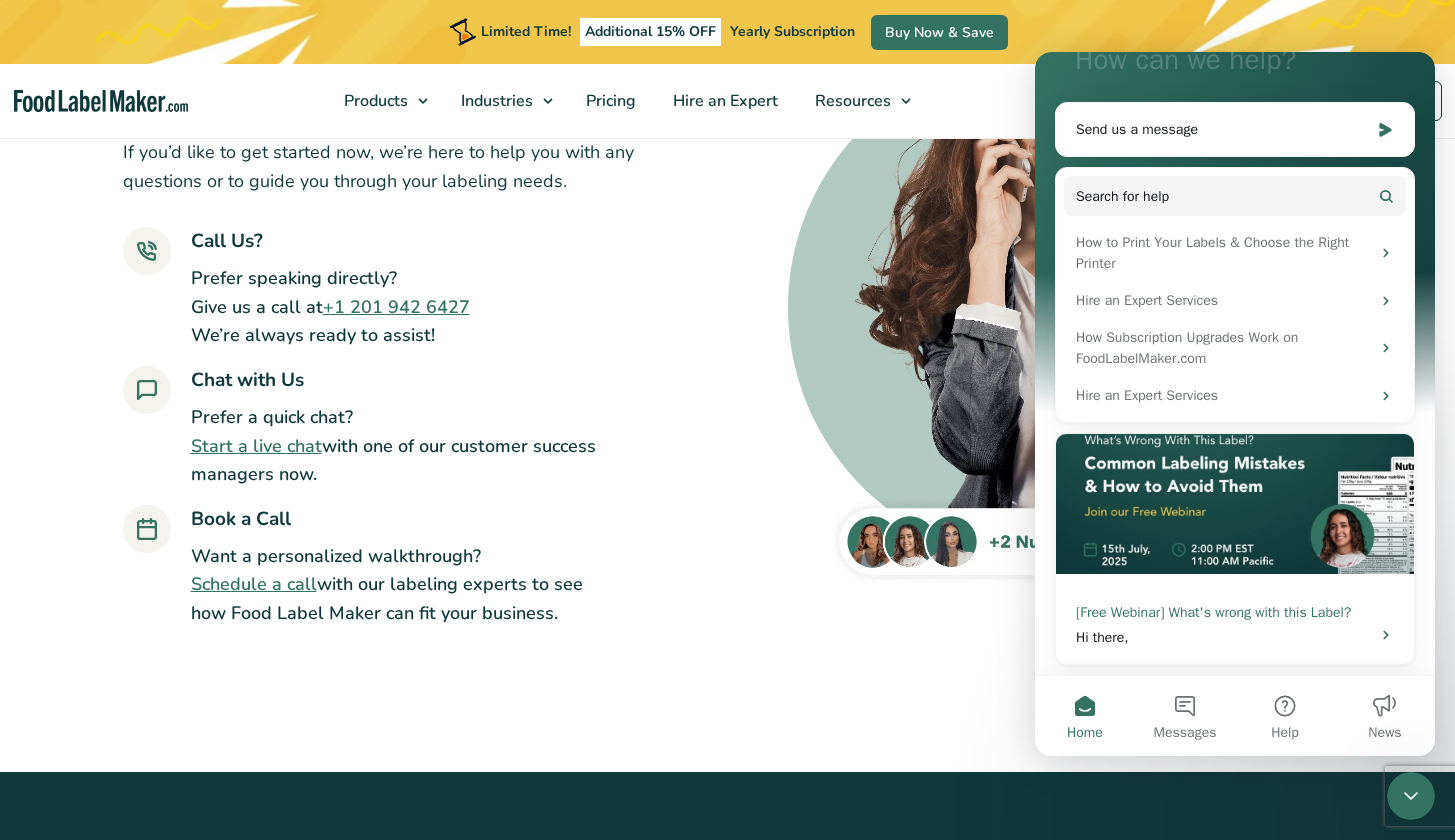 scroll, scrollTop: 206, scrollLeft: 0, axis: vertical 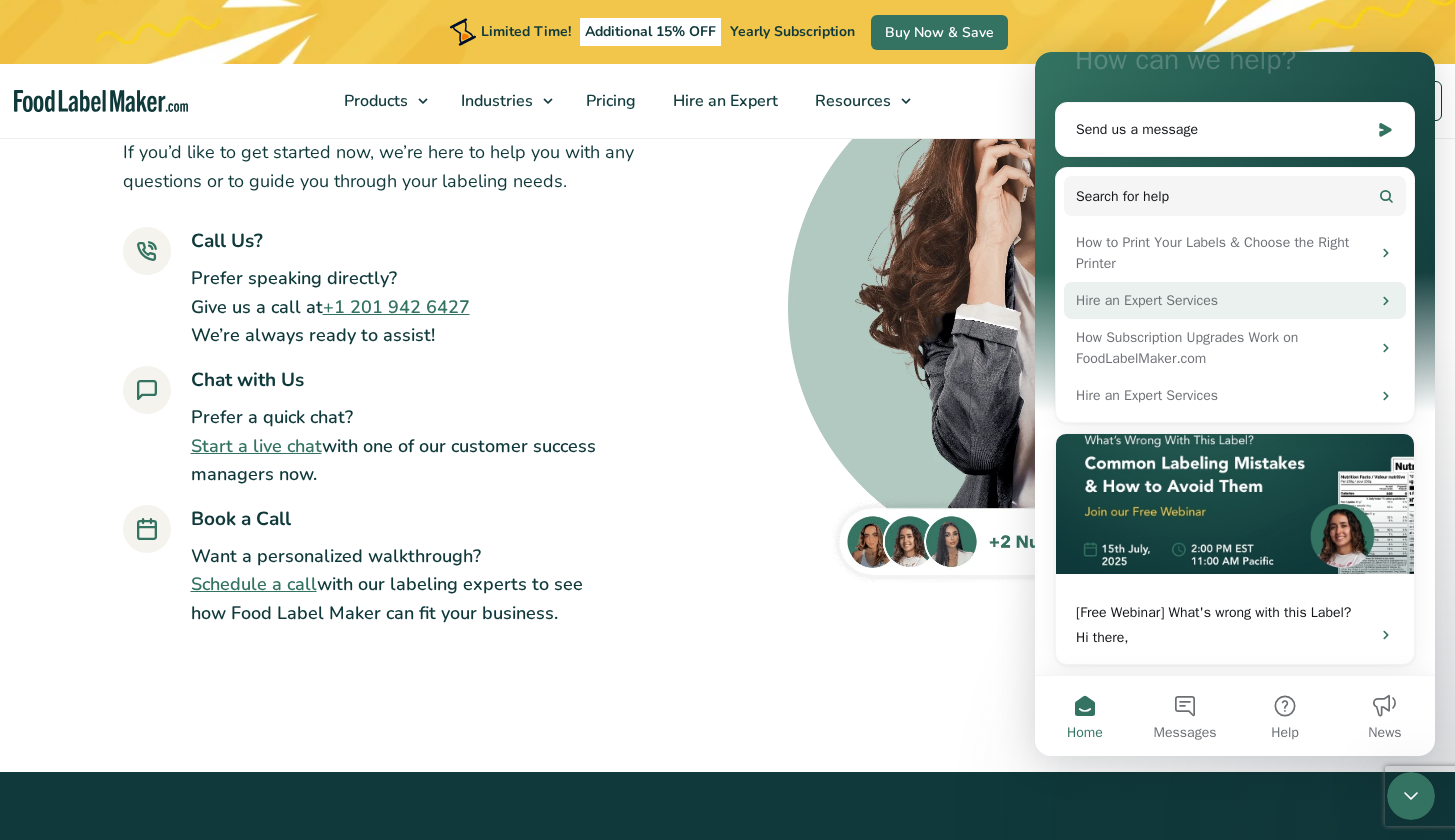 click on "Hire an Expert Services" at bounding box center (1223, 300) 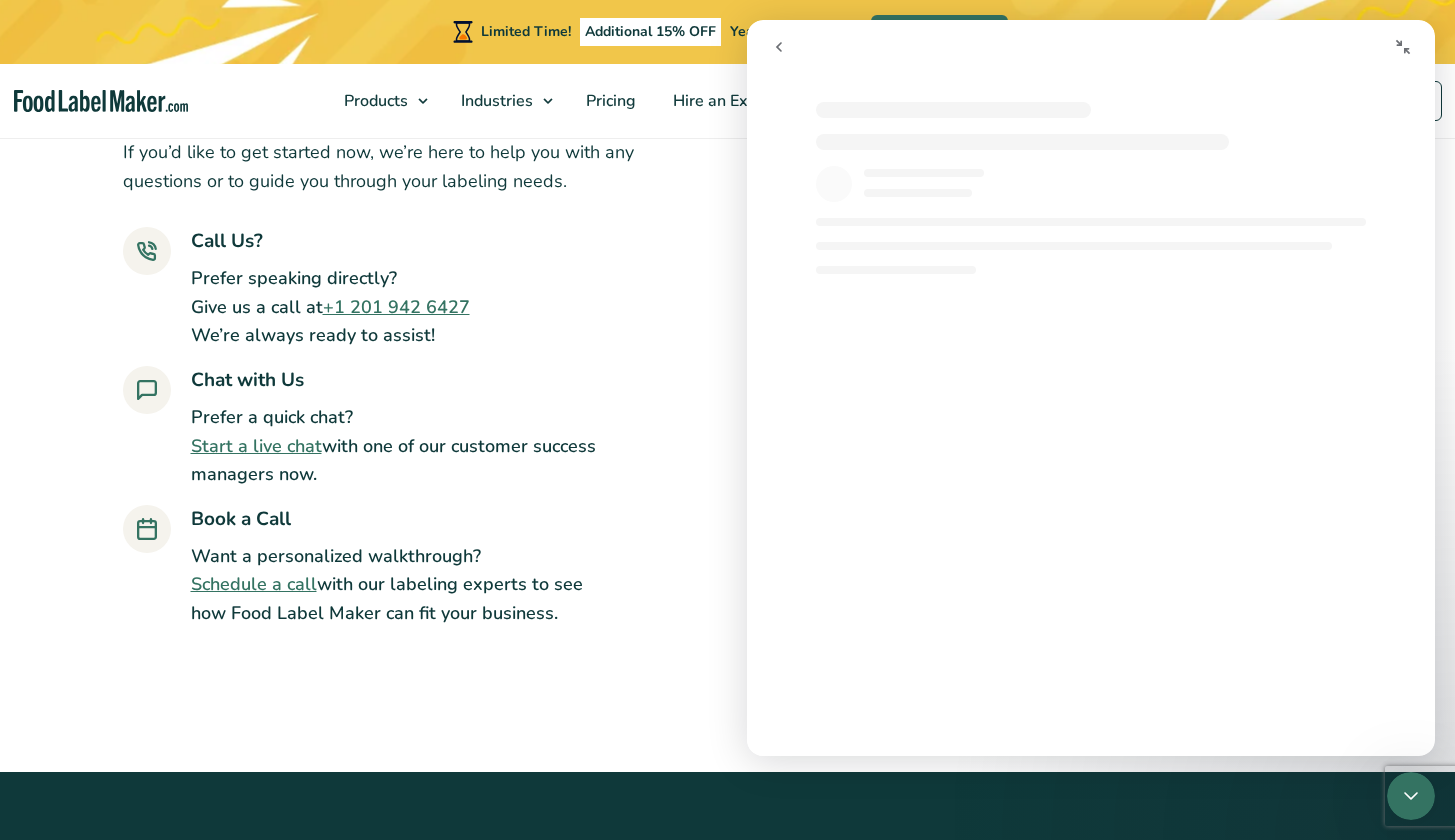 scroll, scrollTop: 0, scrollLeft: 0, axis: both 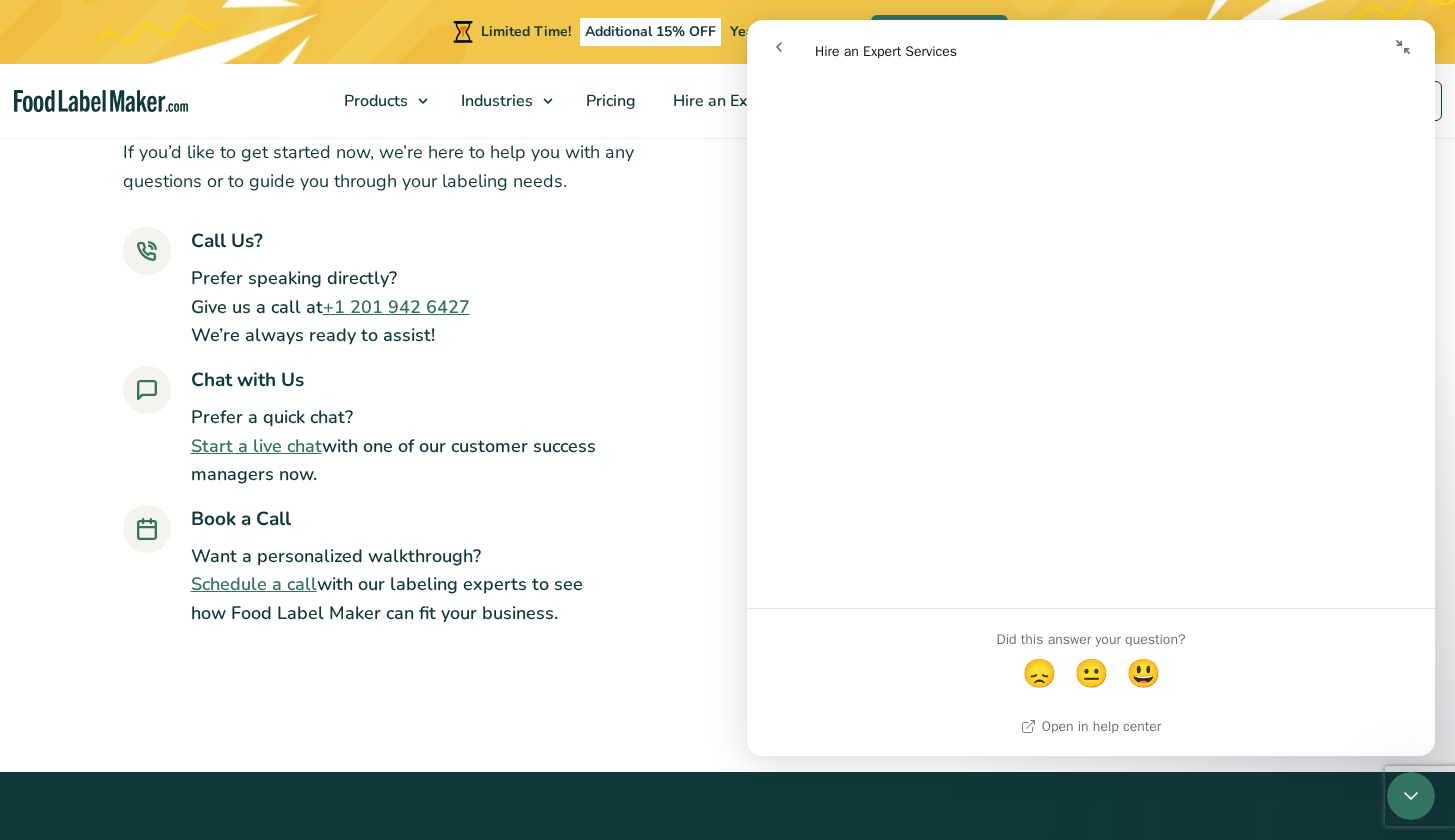 click on "Call Us?
Prefer speaking directly?
Give us a call at  +1 201 942 6427
We’re always ready to assist!" at bounding box center [395, 288] 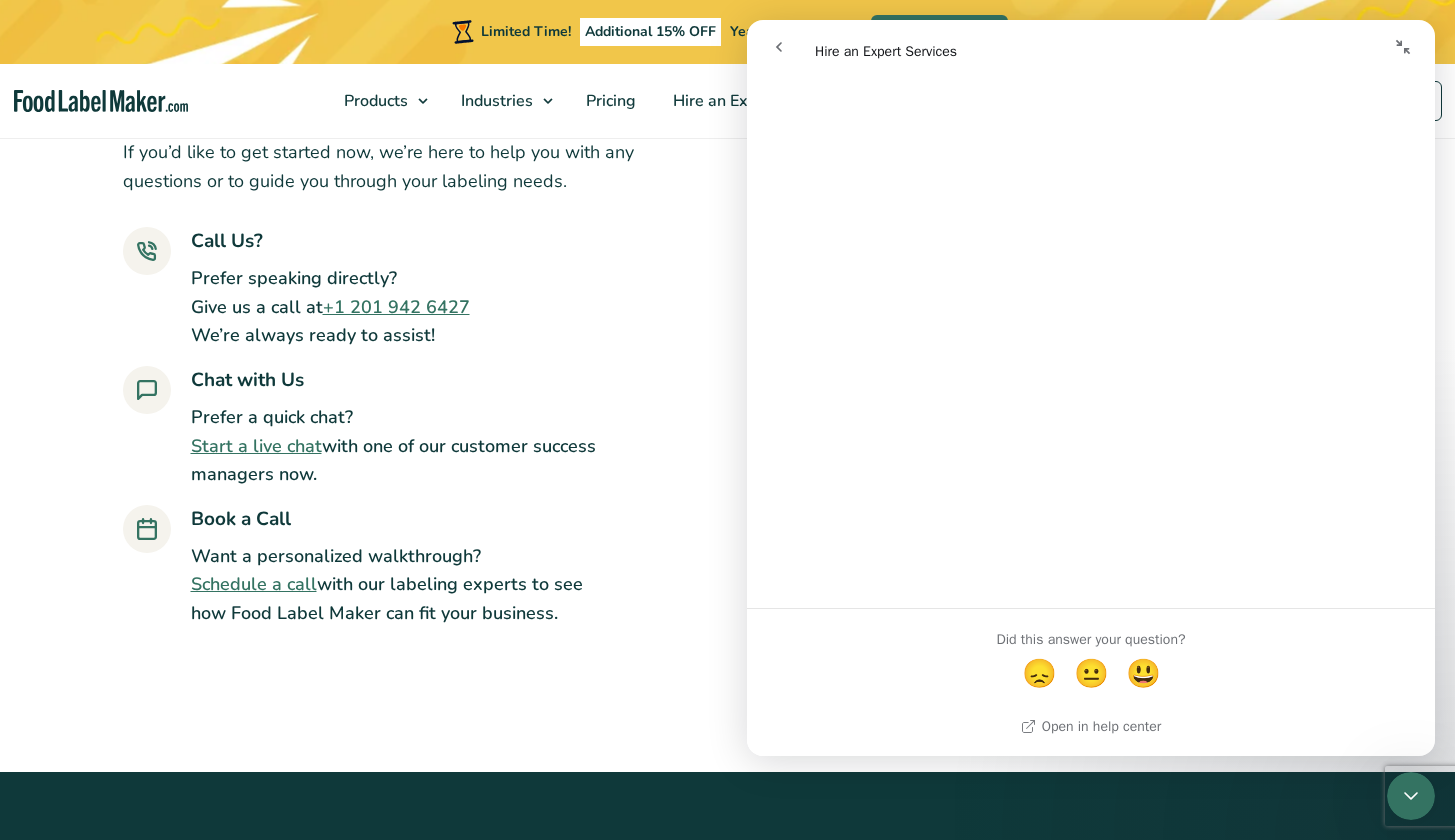 click on "Call Us?
Prefer speaking directly?
Give us a call at  +1 201 942 6427
We’re always ready to assist!" at bounding box center (395, 288) 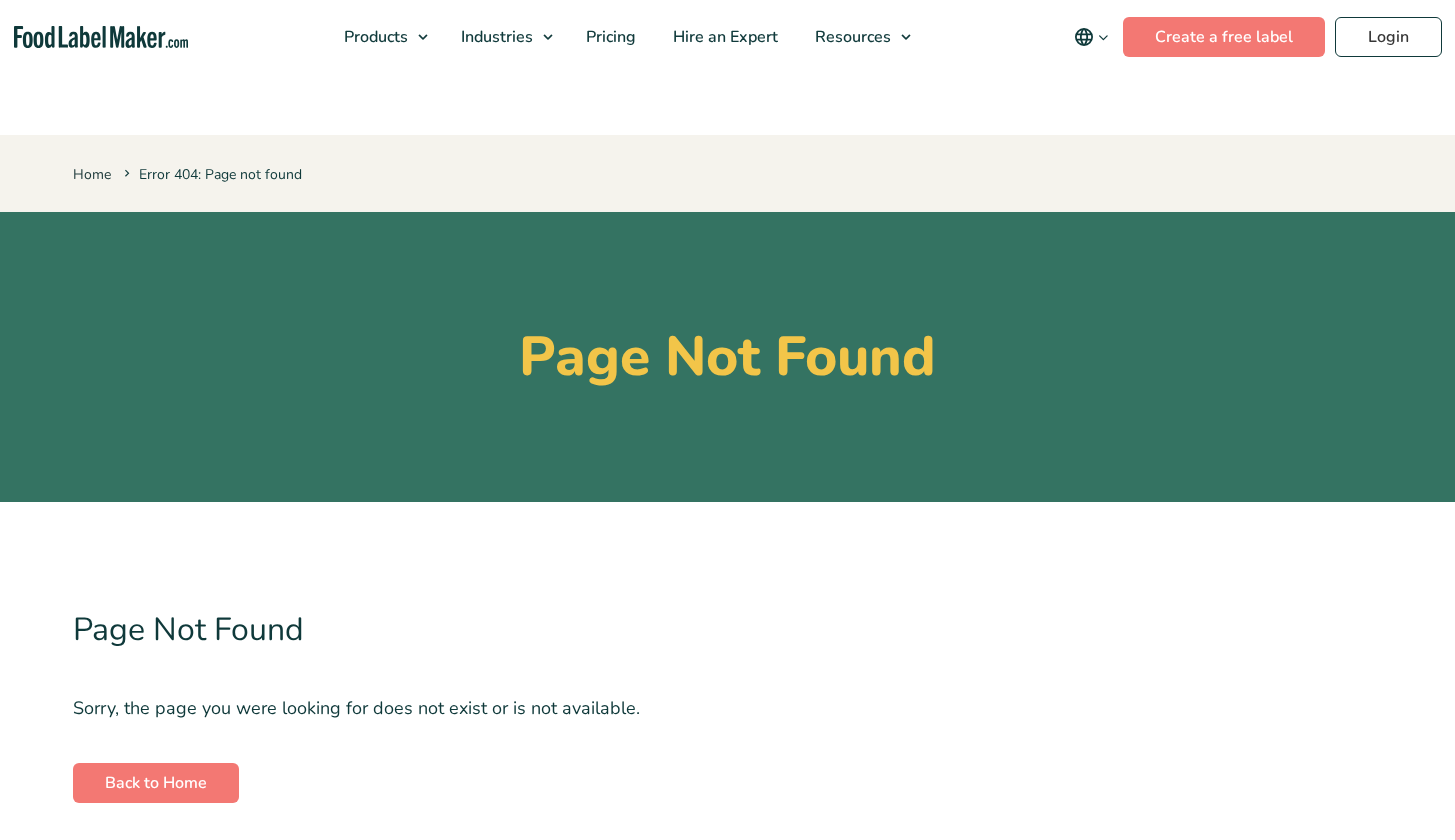 scroll, scrollTop: 0, scrollLeft: 0, axis: both 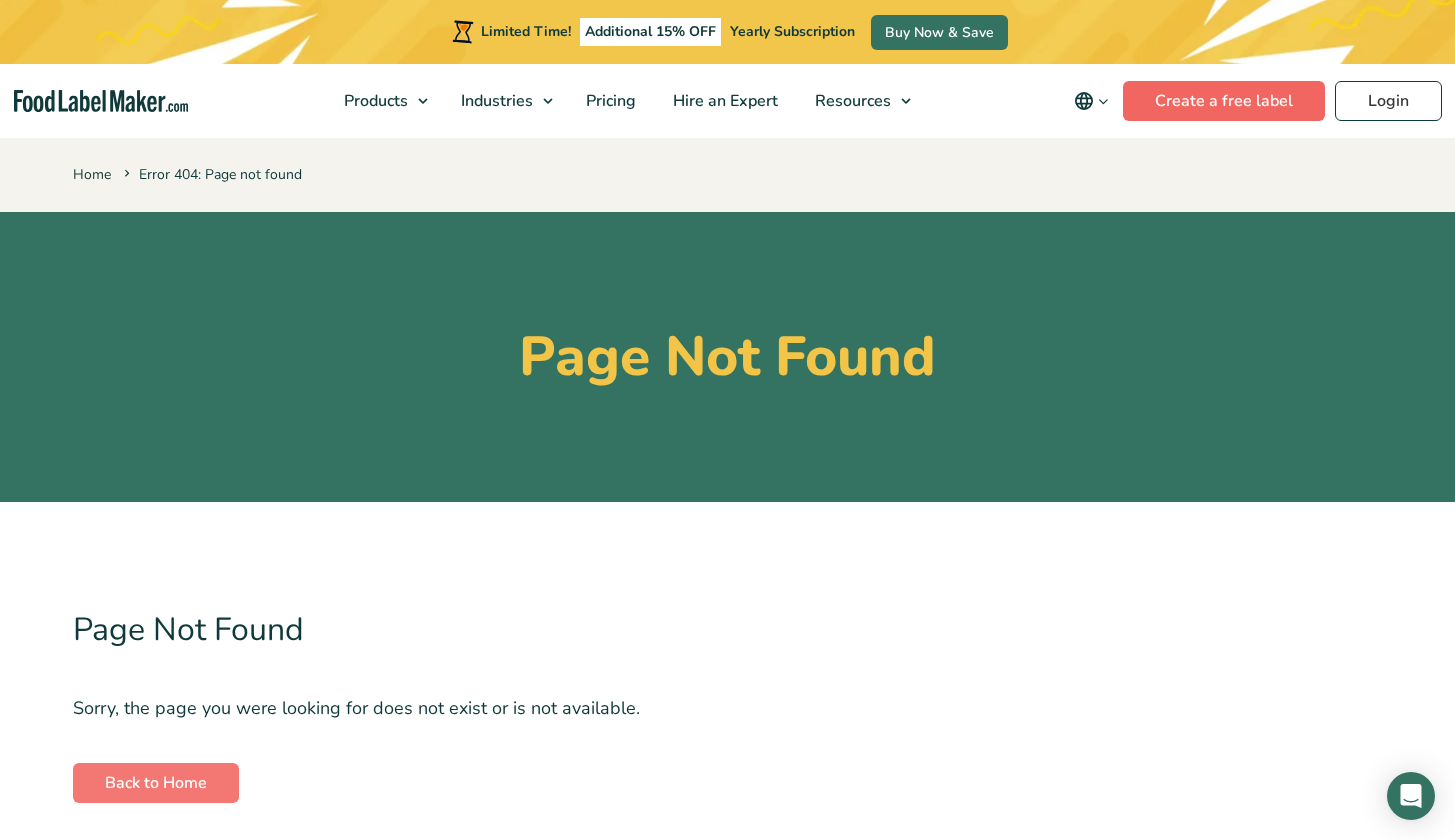 click on "Create a free label" at bounding box center (1224, 101) 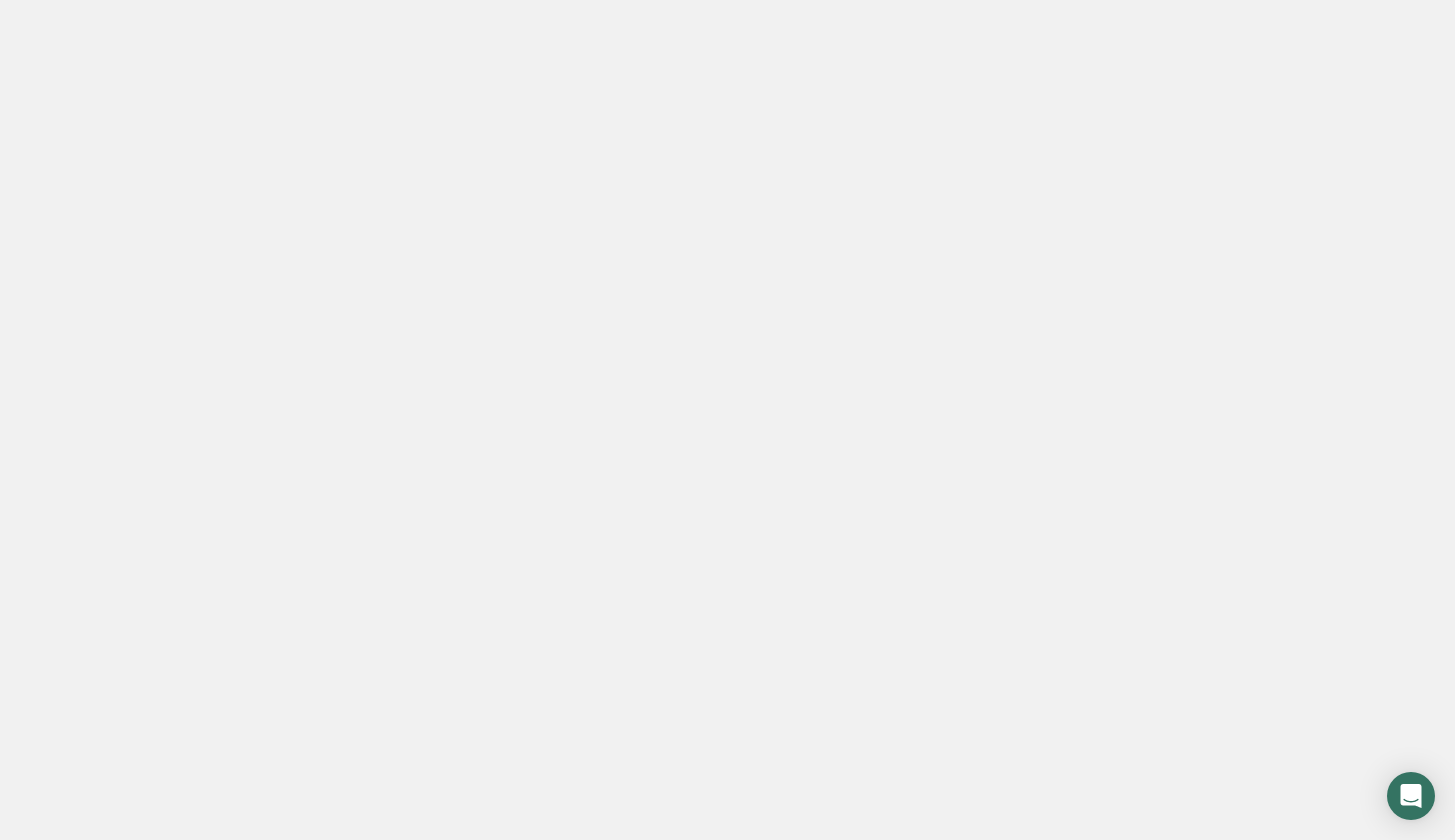 scroll, scrollTop: 0, scrollLeft: 0, axis: both 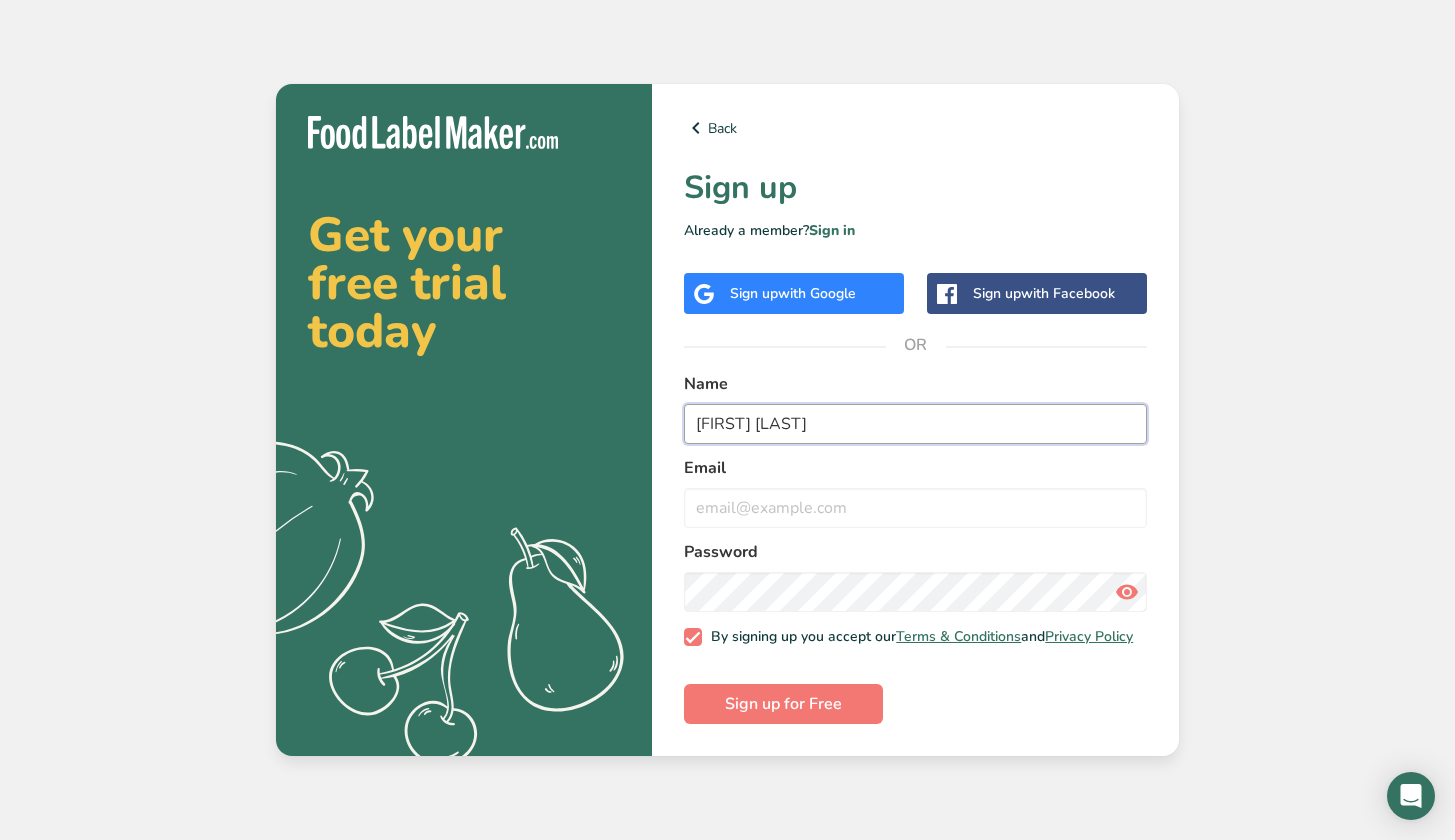 drag, startPoint x: 828, startPoint y: 424, endPoint x: 763, endPoint y: 419, distance: 65.192024 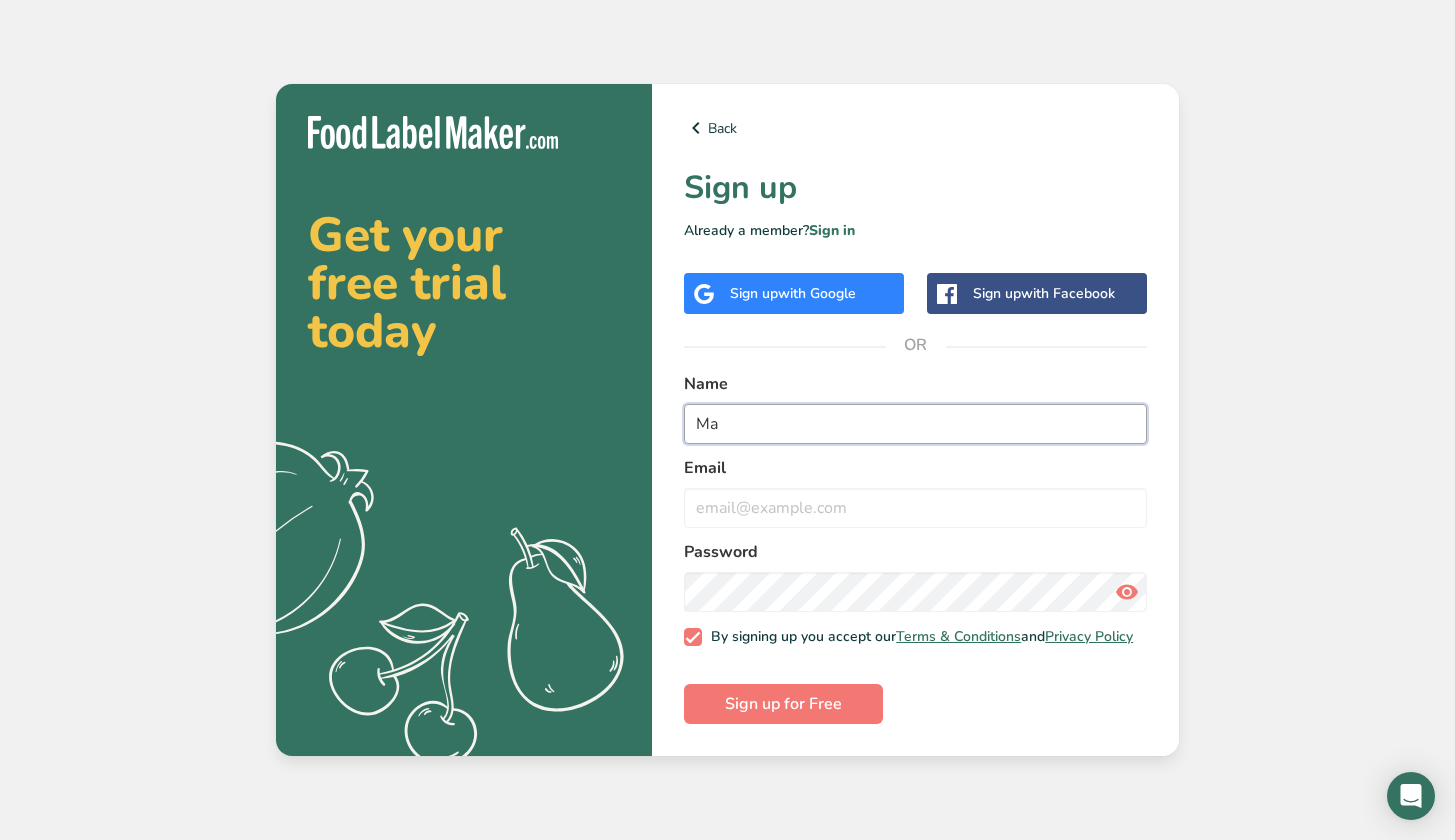 type on "M" 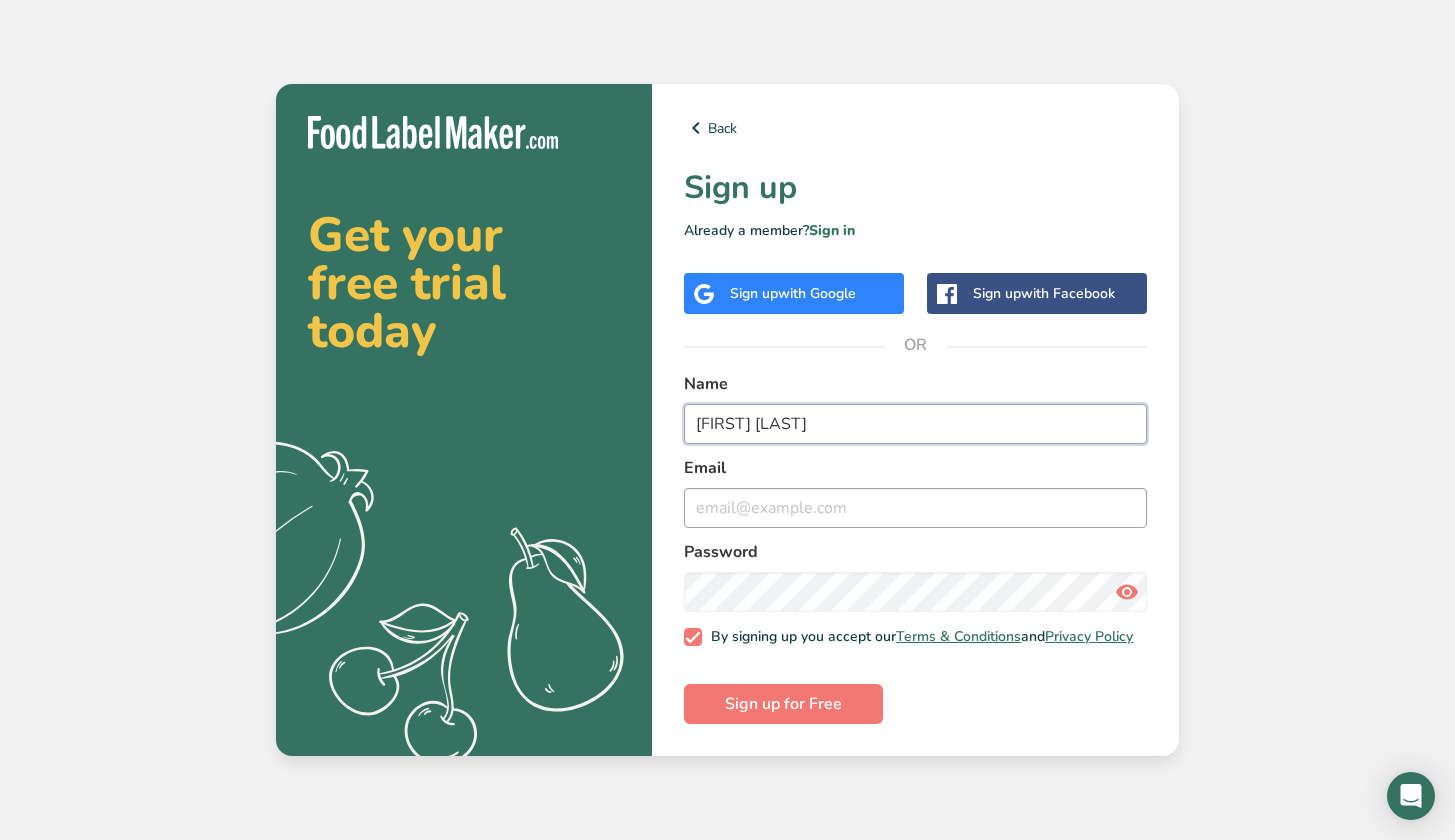 type on "Madison Krueger" 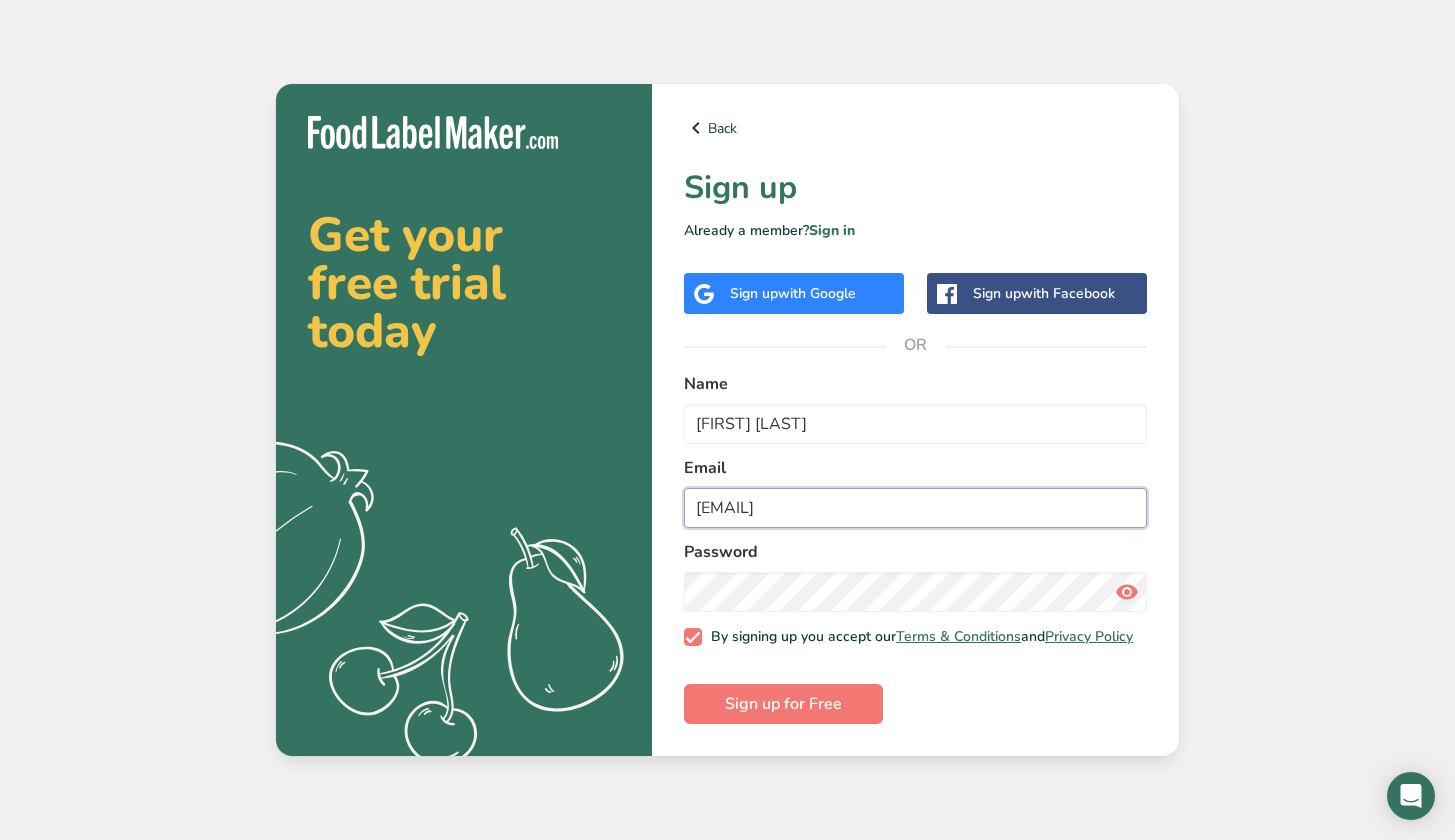 type on "divinelytea@gmail.com" 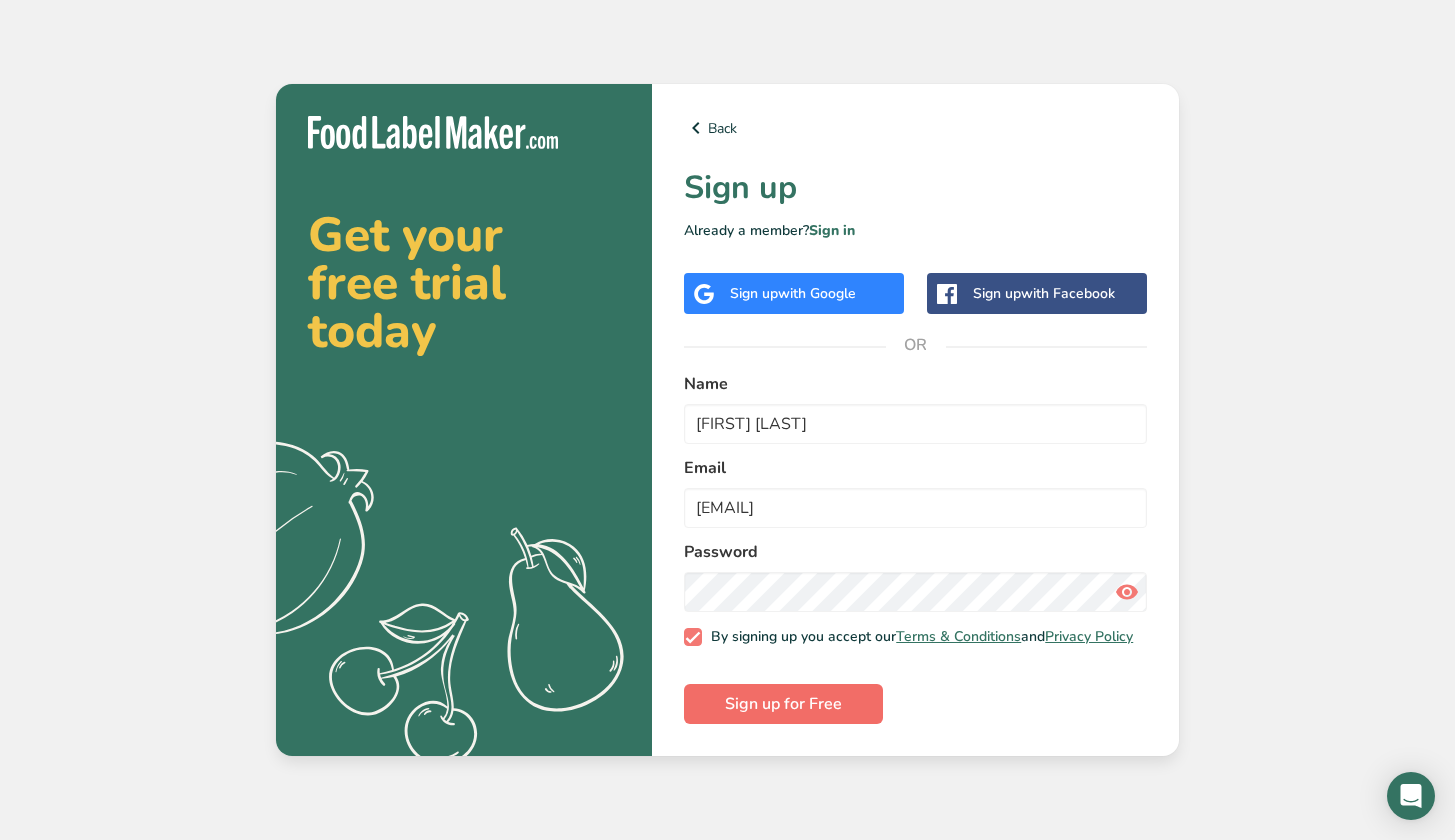 click on "Sign up for Free" at bounding box center (783, 704) 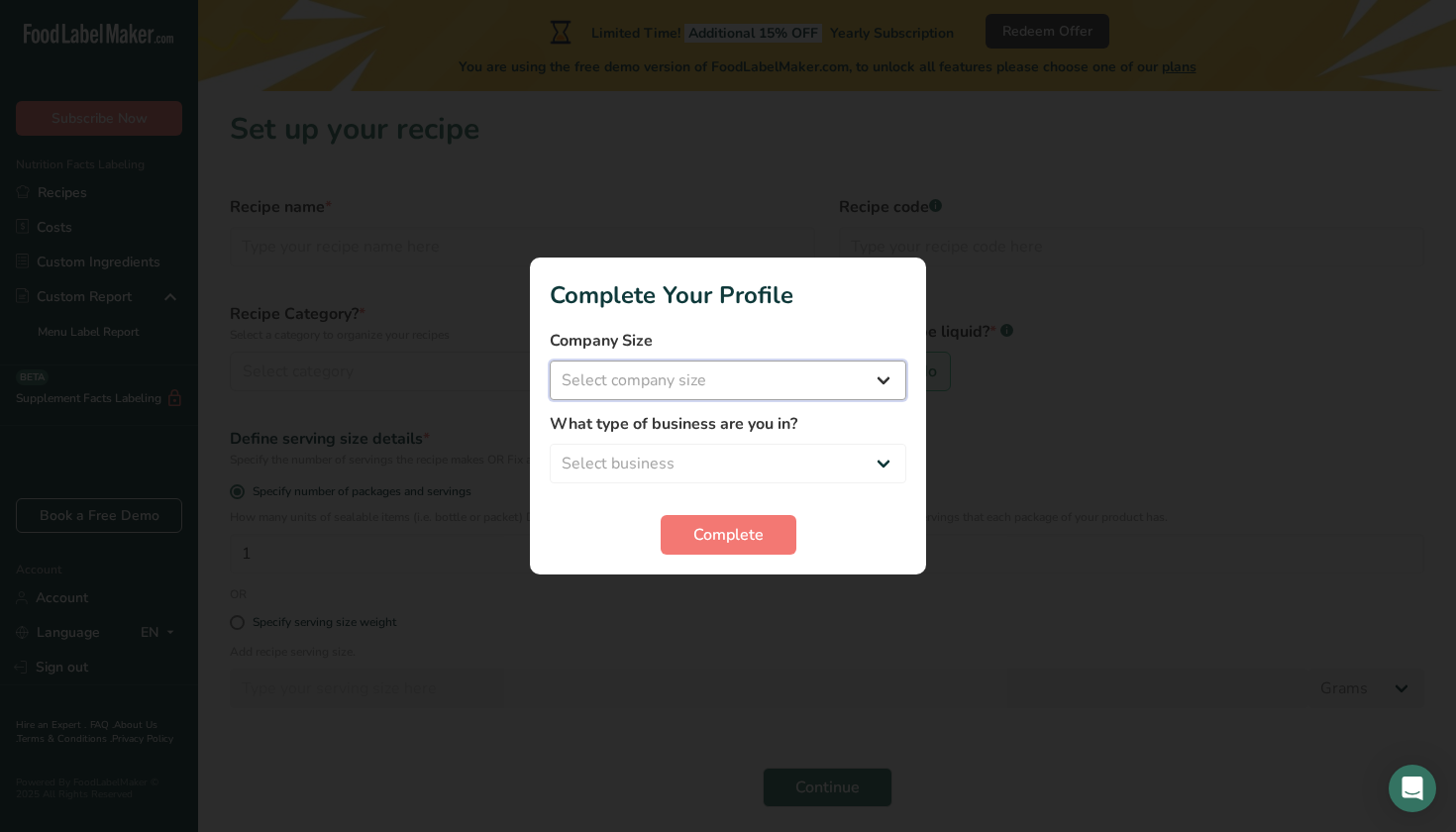 select on "1" 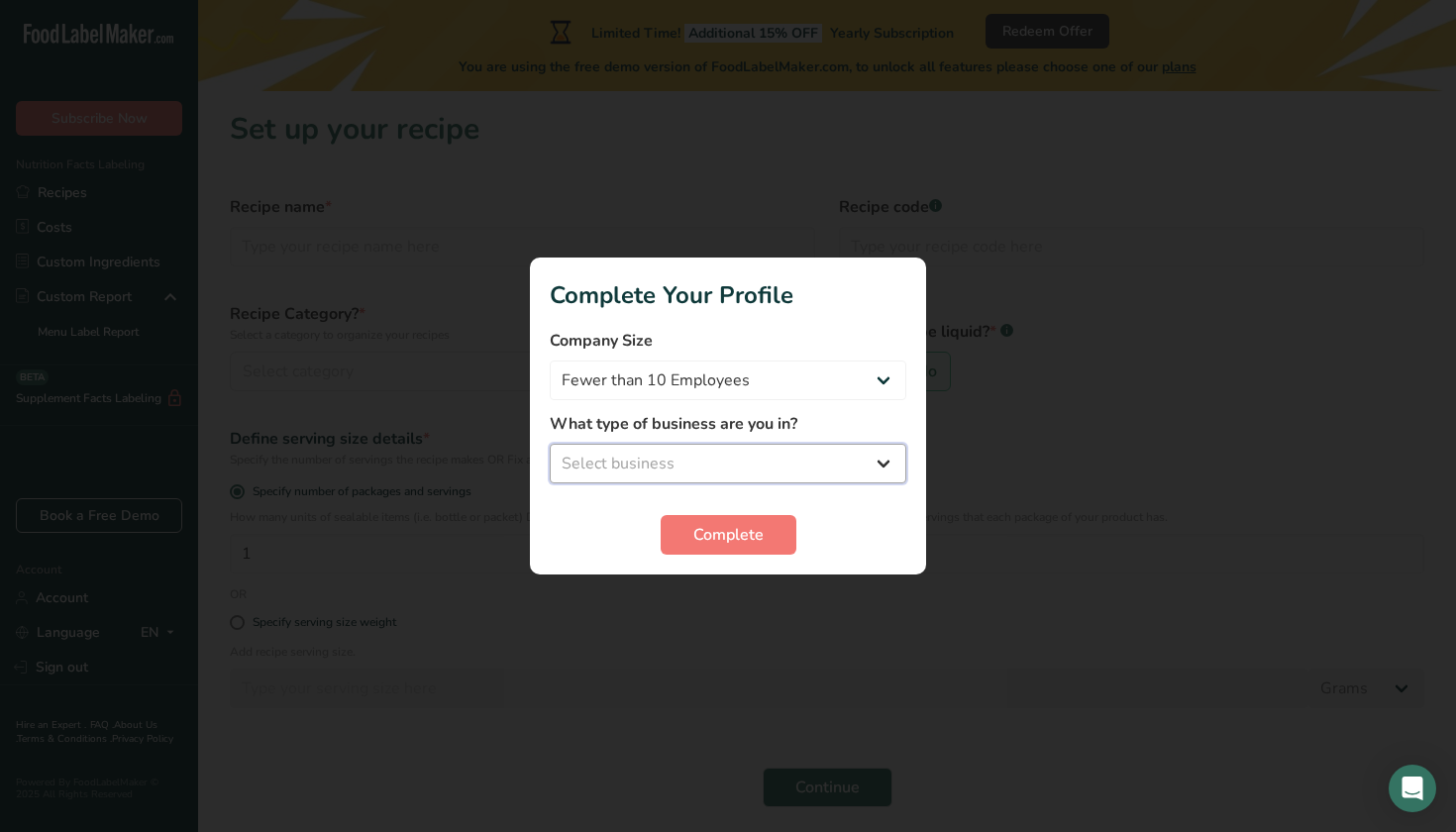 select on "1" 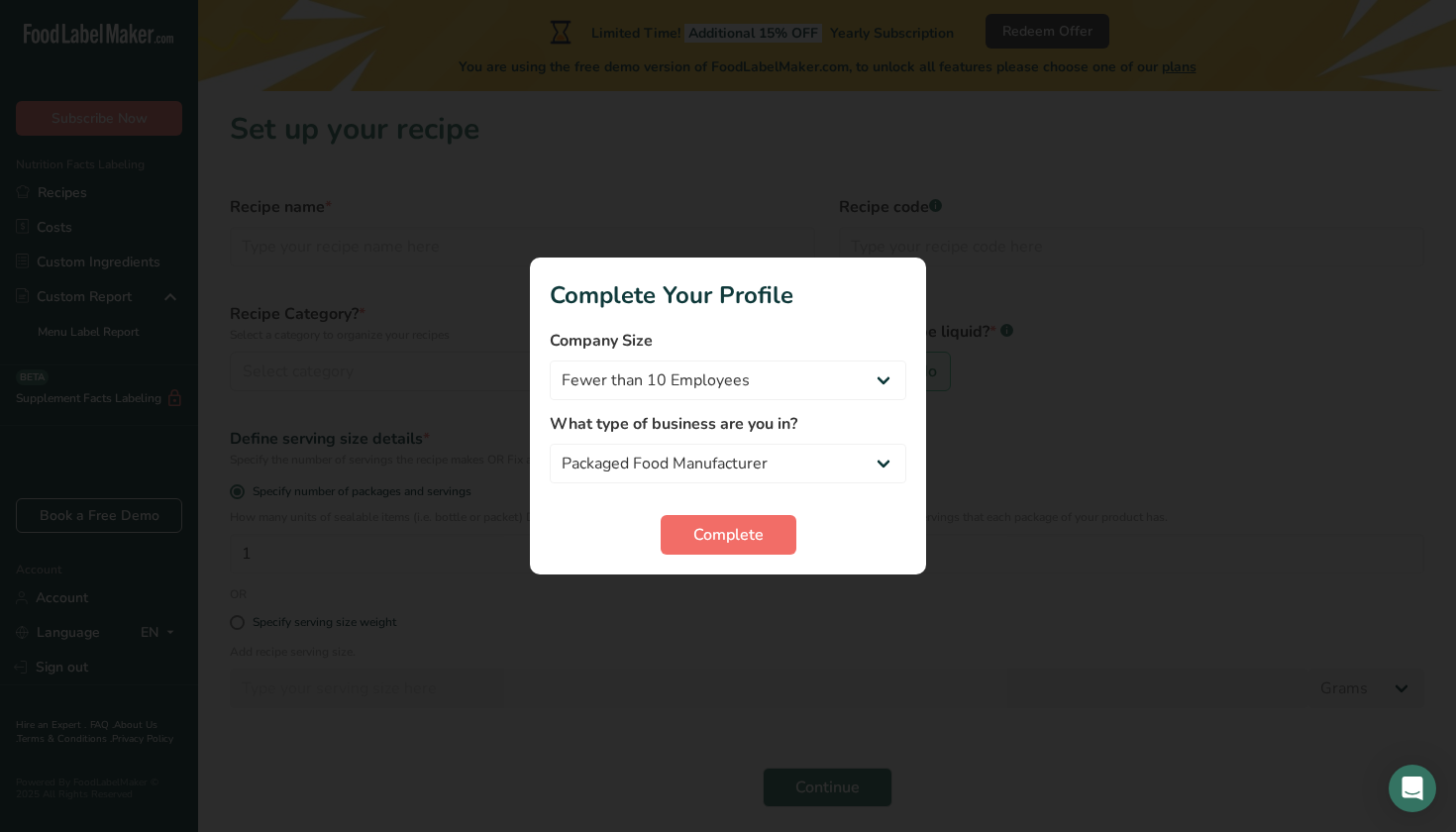 click on "Complete" at bounding box center [728, 535] 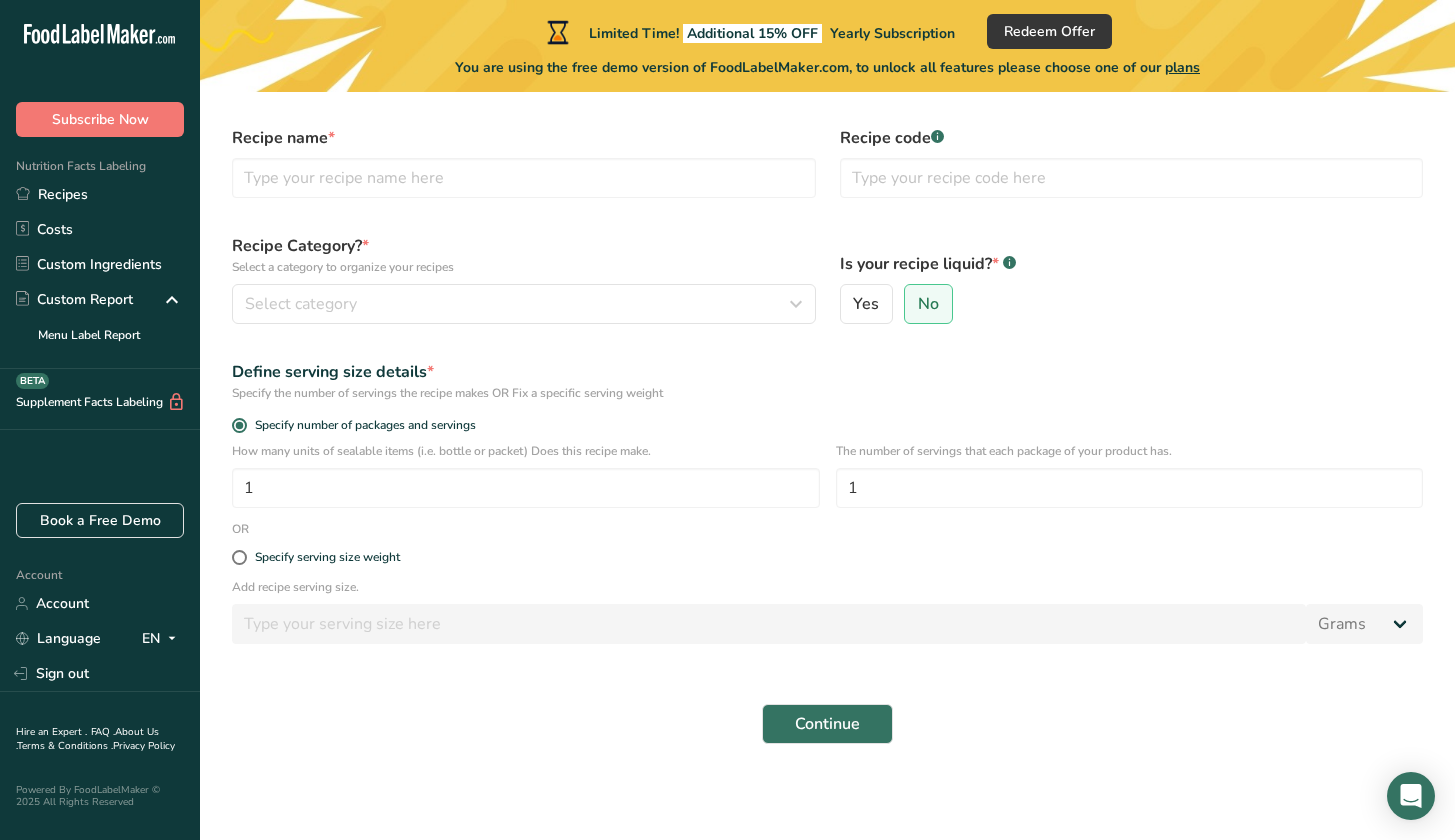 scroll, scrollTop: 71, scrollLeft: 0, axis: vertical 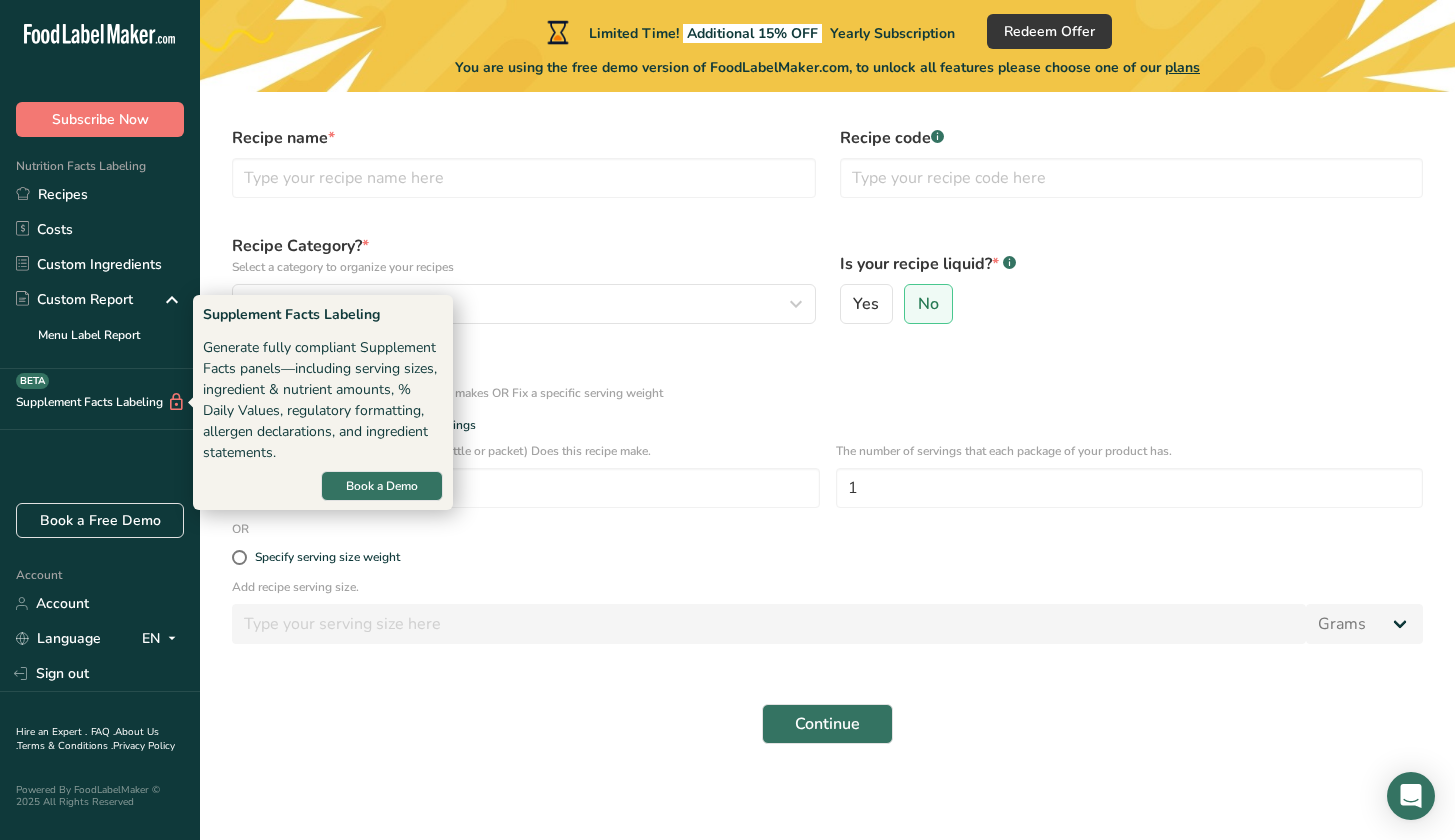 click on "Supplement Facts Labeling
BETA" at bounding box center [93, 402] 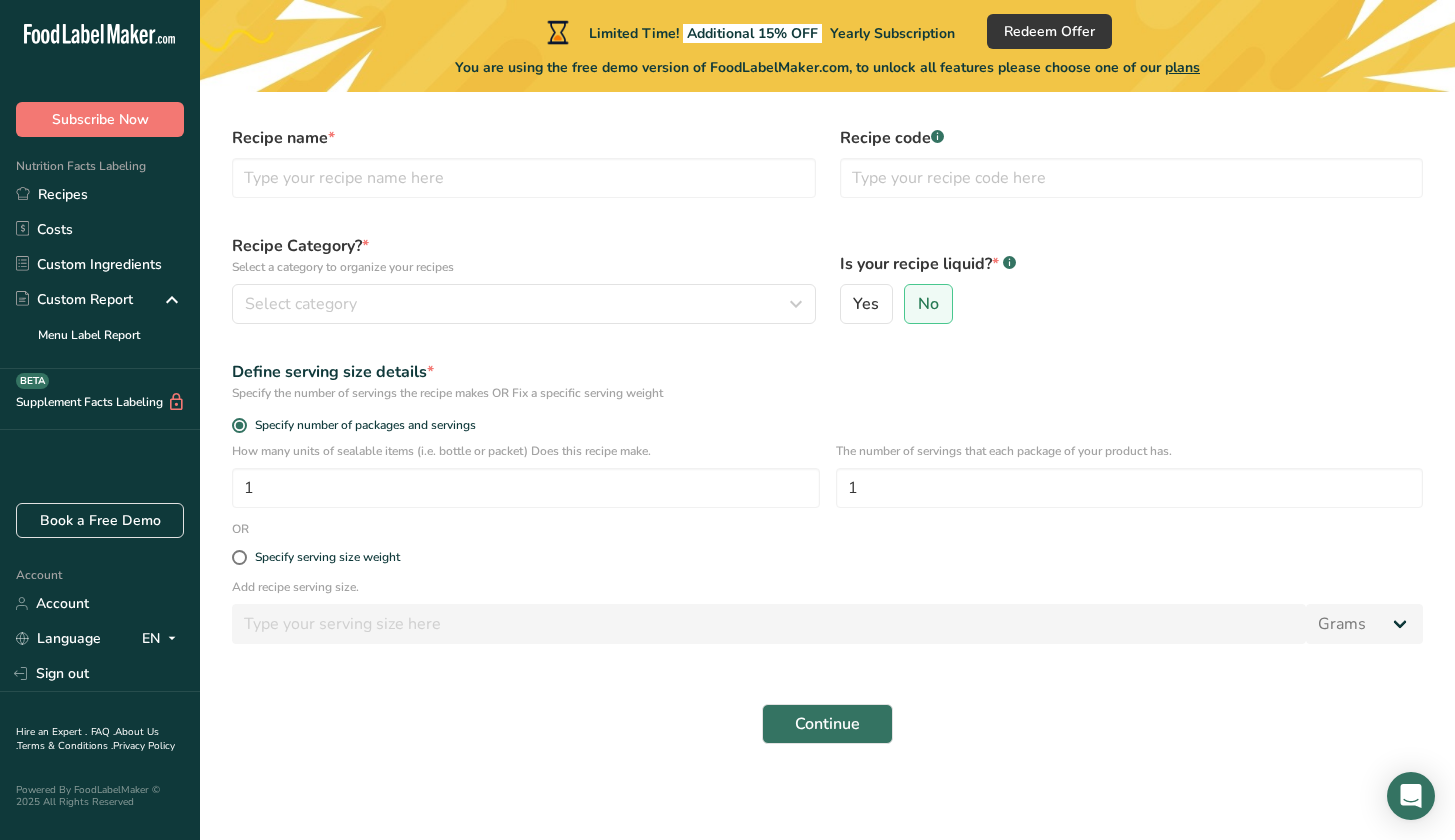 click on "Supplement Facts Labeling
BETA" at bounding box center (93, 402) 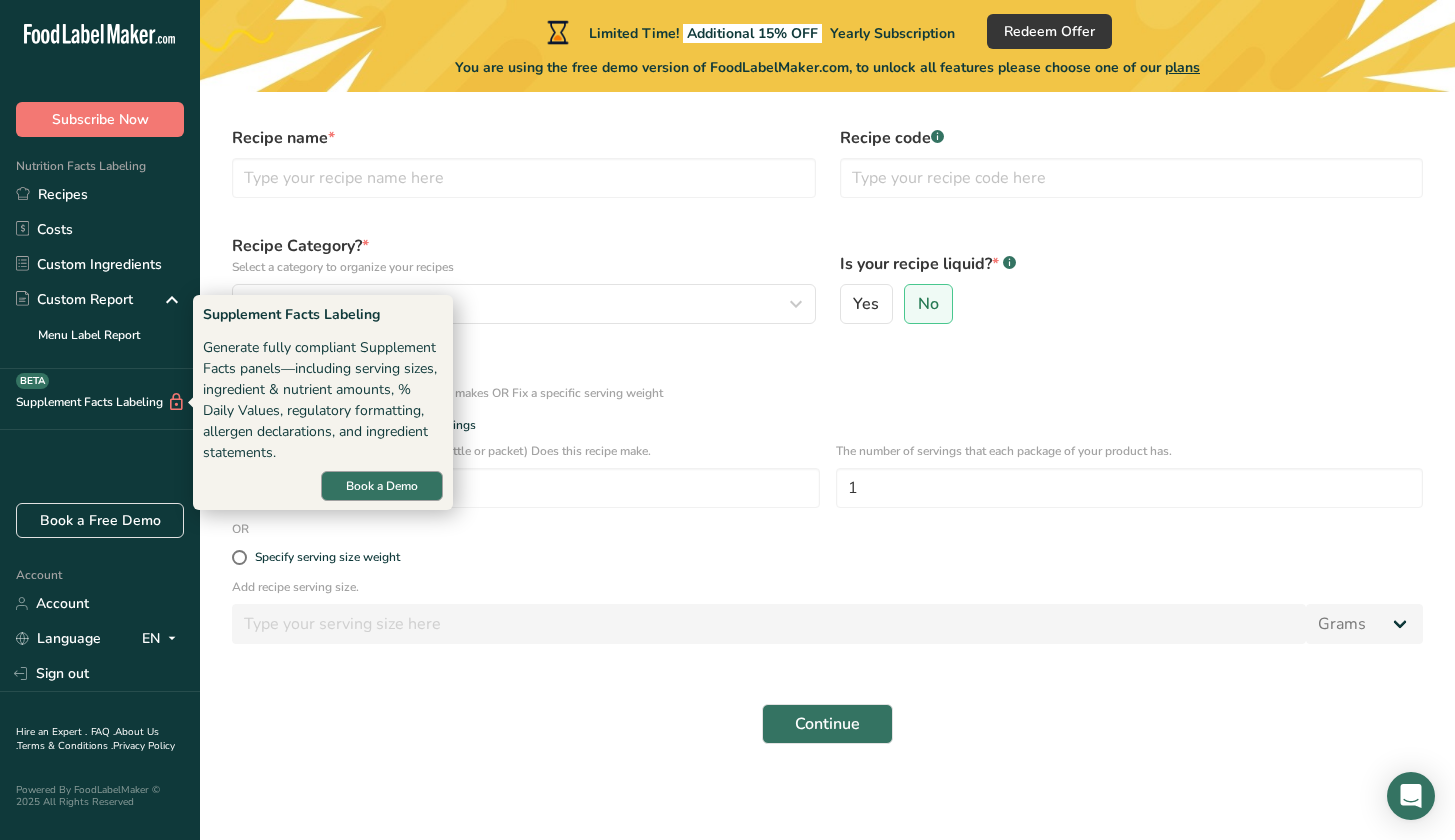 click on "Book a Demo" at bounding box center [382, 486] 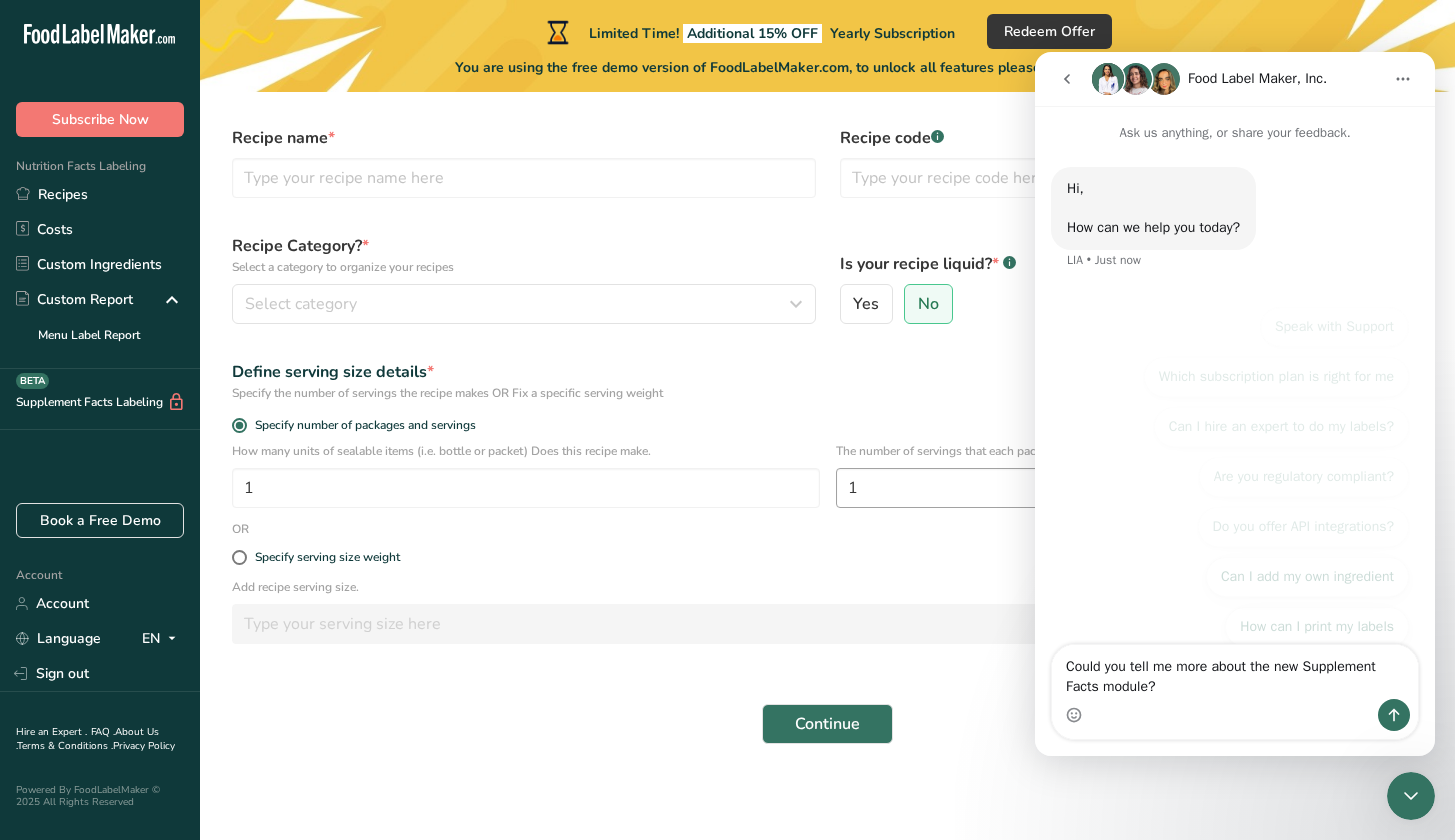 scroll, scrollTop: 0, scrollLeft: 0, axis: both 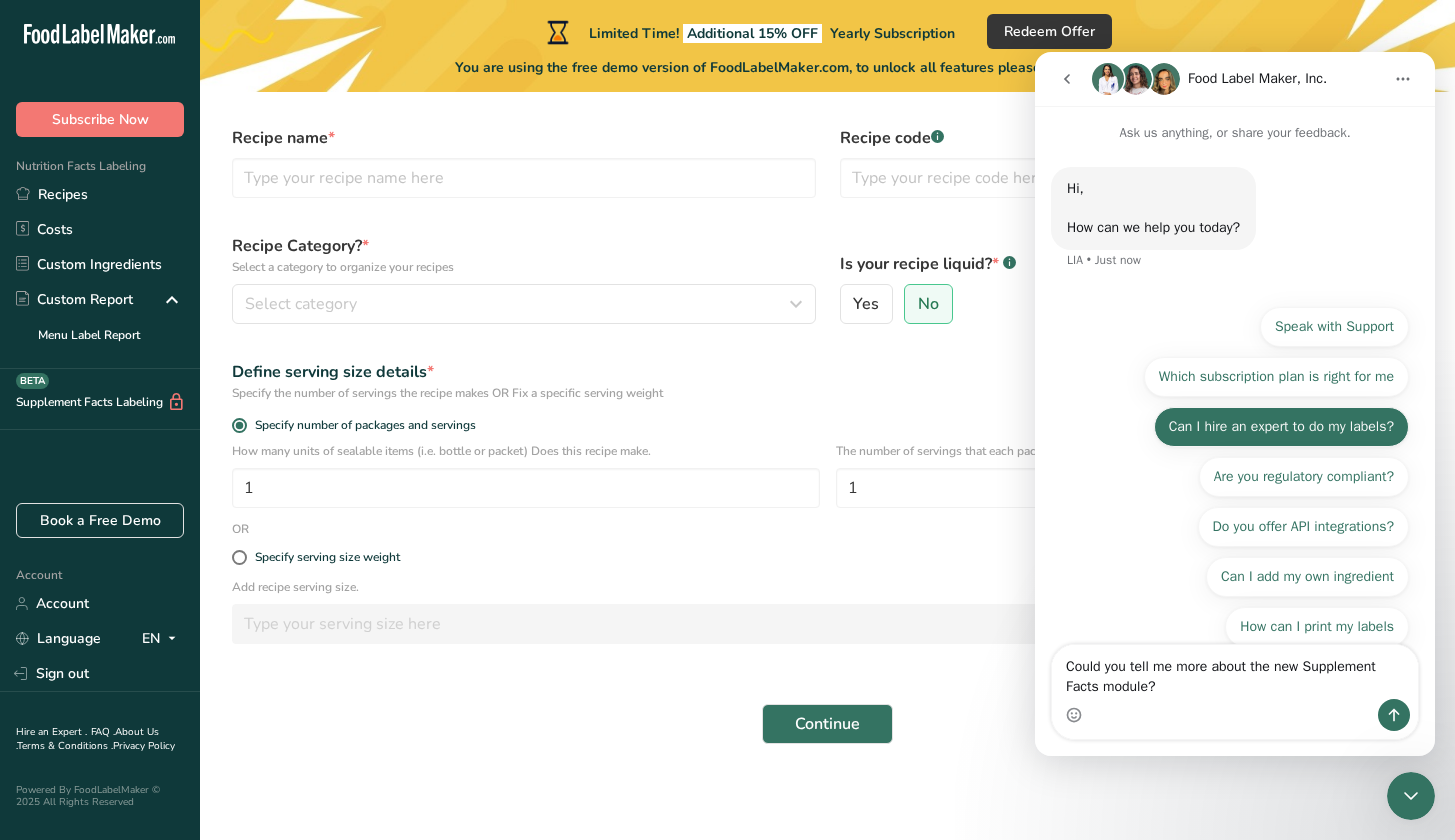 click on "Can I hire an expert to do my labels?" at bounding box center [1281, 427] 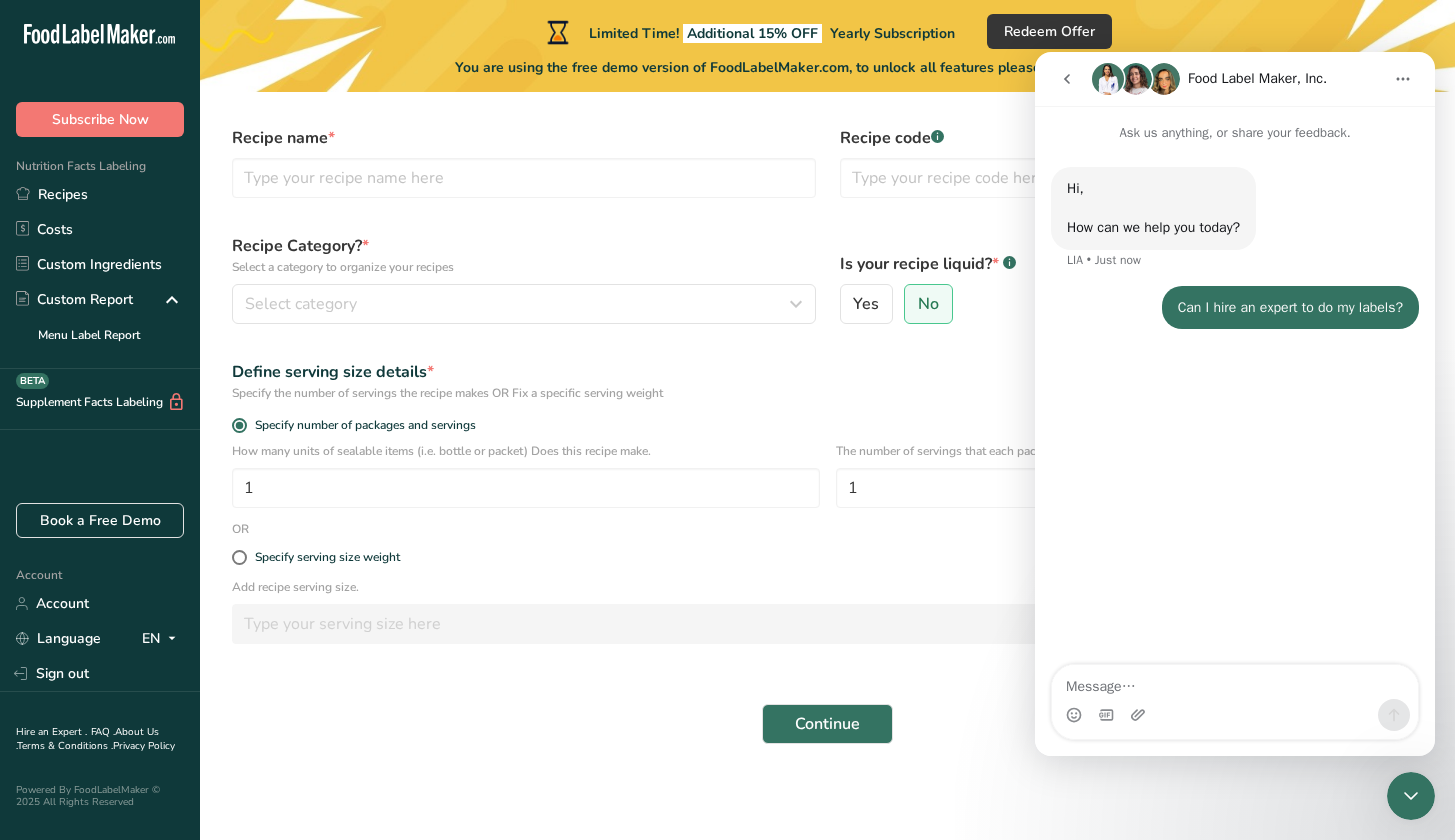 scroll, scrollTop: 0, scrollLeft: 0, axis: both 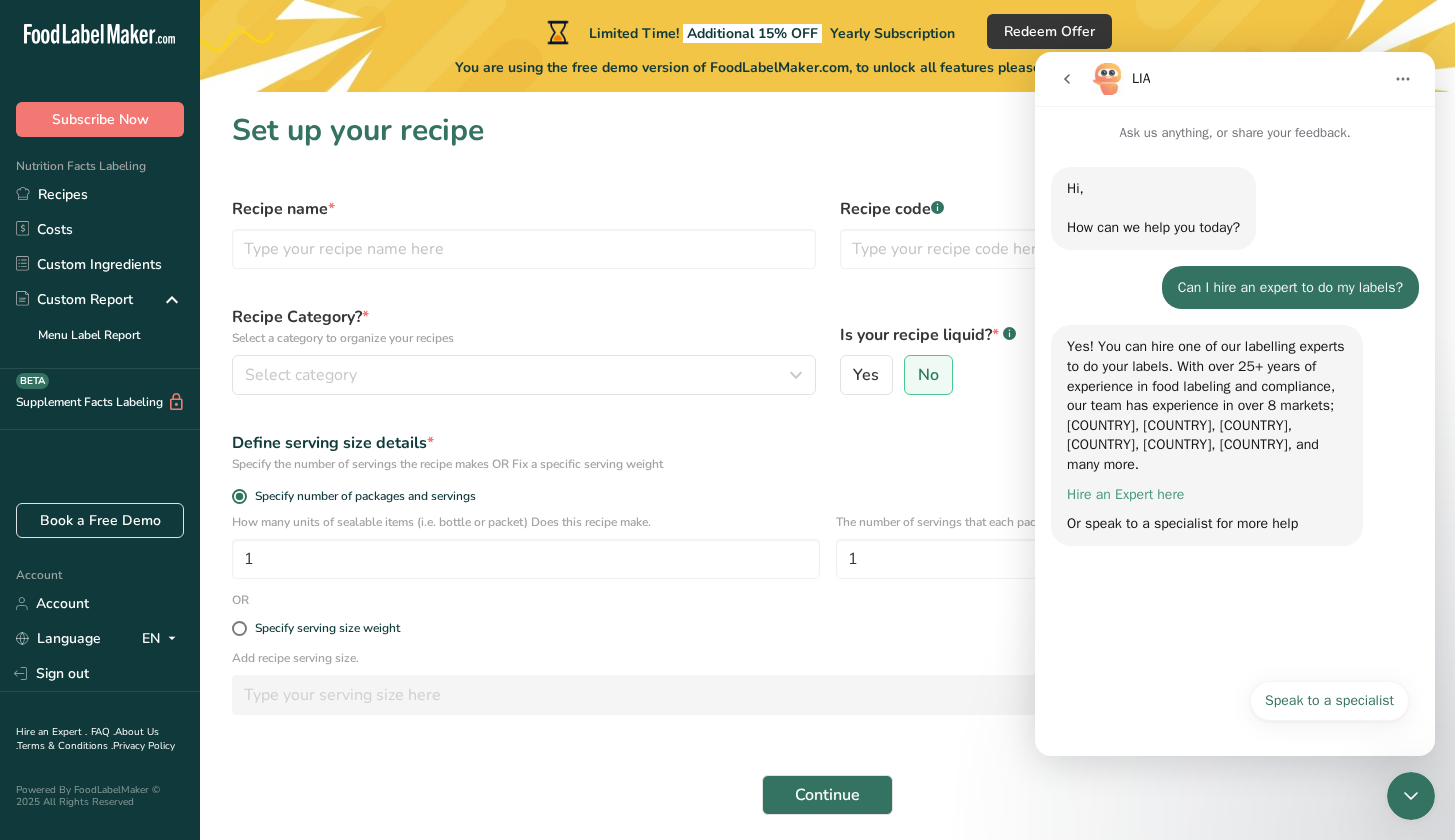 click on "Hire an Expert here" at bounding box center (1125, 494) 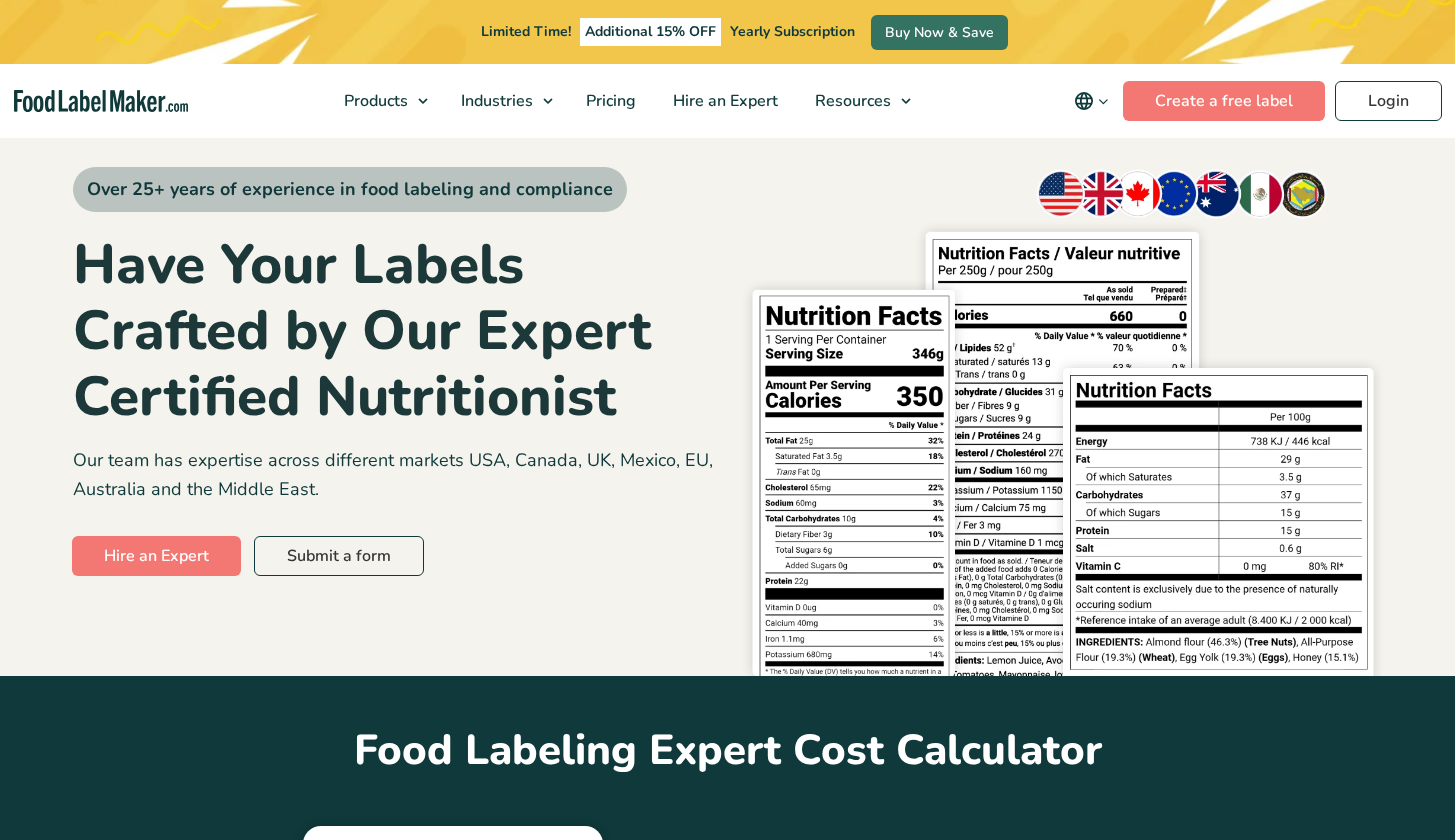 scroll, scrollTop: 0, scrollLeft: 0, axis: both 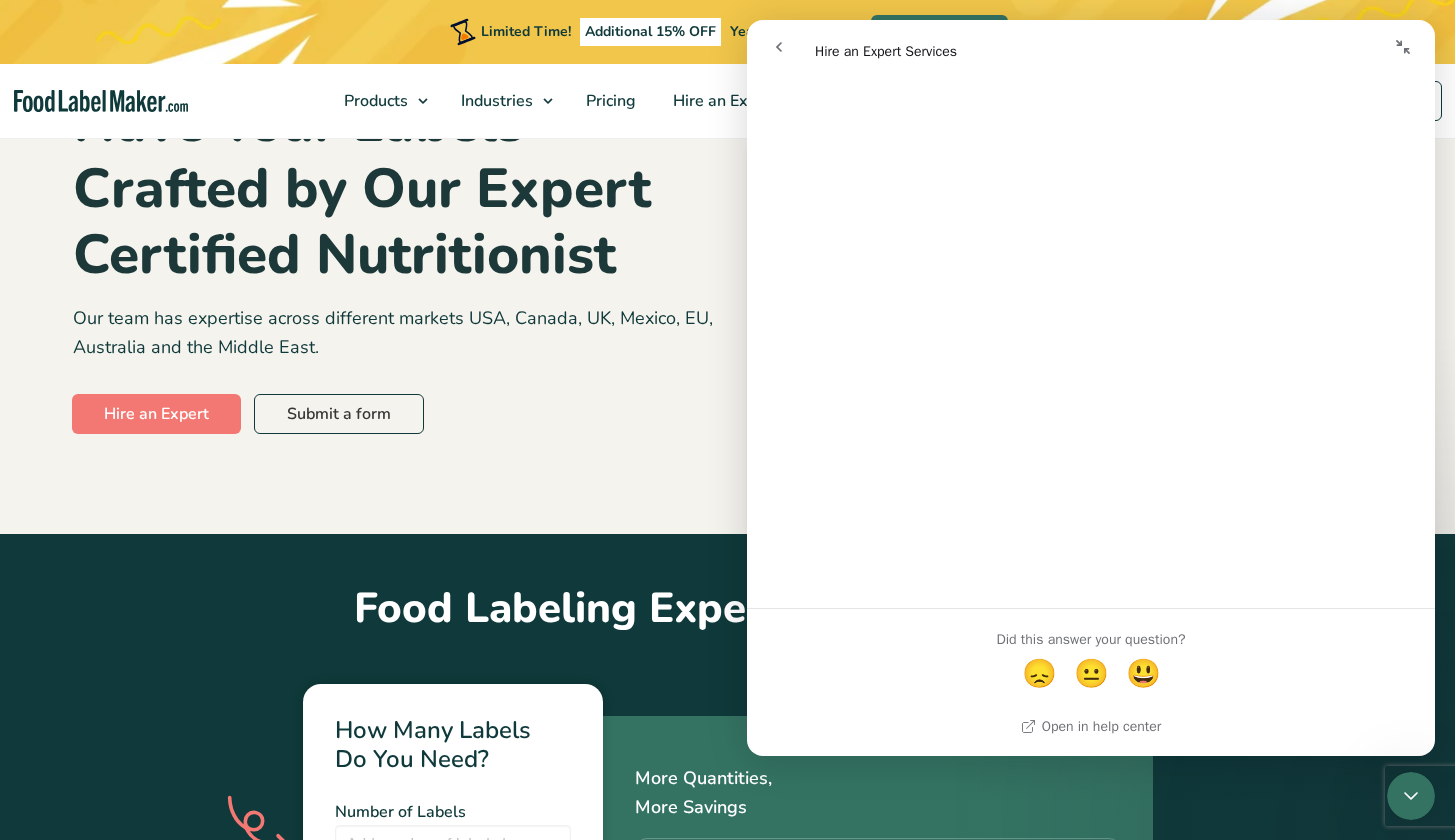 click 